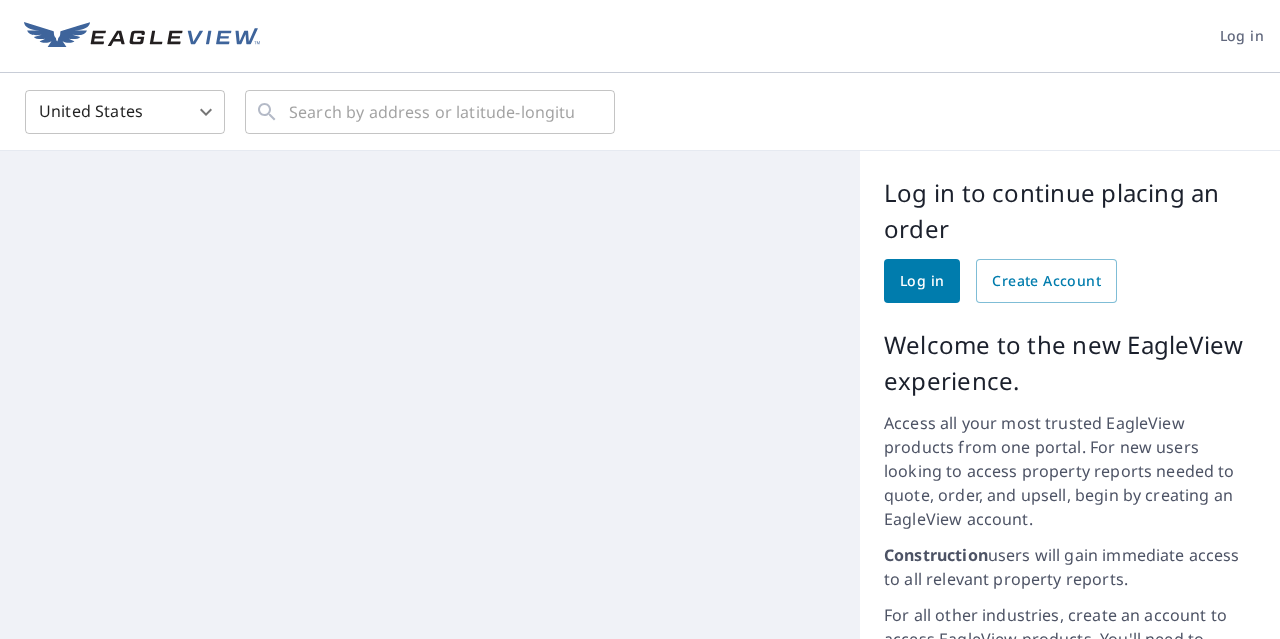 scroll, scrollTop: 0, scrollLeft: 0, axis: both 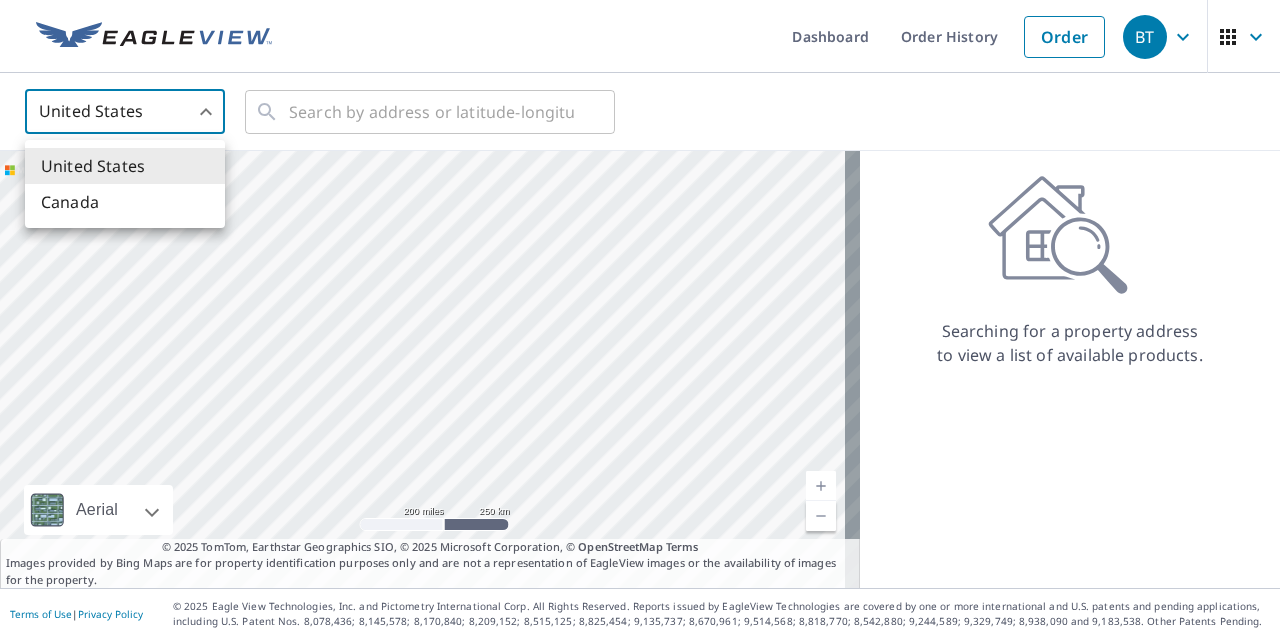 click on "BT BT
Dashboard Order History Order BT United States US ​ ​ Aerial Road A standard road map Aerial A detailed look from above Labels Labels 200 miles 250 km © 2025 TomTom, Earthstar Geographics  SIO, © 2025 Microsoft Corporation Terms © 2025 TomTom, Earthstar Geographics SIO, © 2025 Microsoft Corporation, ©   OpenStreetMap   Terms Images provided by Bing Maps are for property identification purposes only and are not a representation of EagleView images or the availability of images for the property. Searching for a property address to view a list of available products. Terms of Use  |  Privacy Policy © 2025 Eagle View Technologies, Inc. and Pictometry International Corp. All Rights Reserved. Reports issued by EagleView Technologies are covered by   one or more international and U.S. patents and pending applications, including U.S. Patent Nos. 8,078,436; 8,145,578; 8,170,840; 8,209,152;
United States Canada" at bounding box center (640, 319) 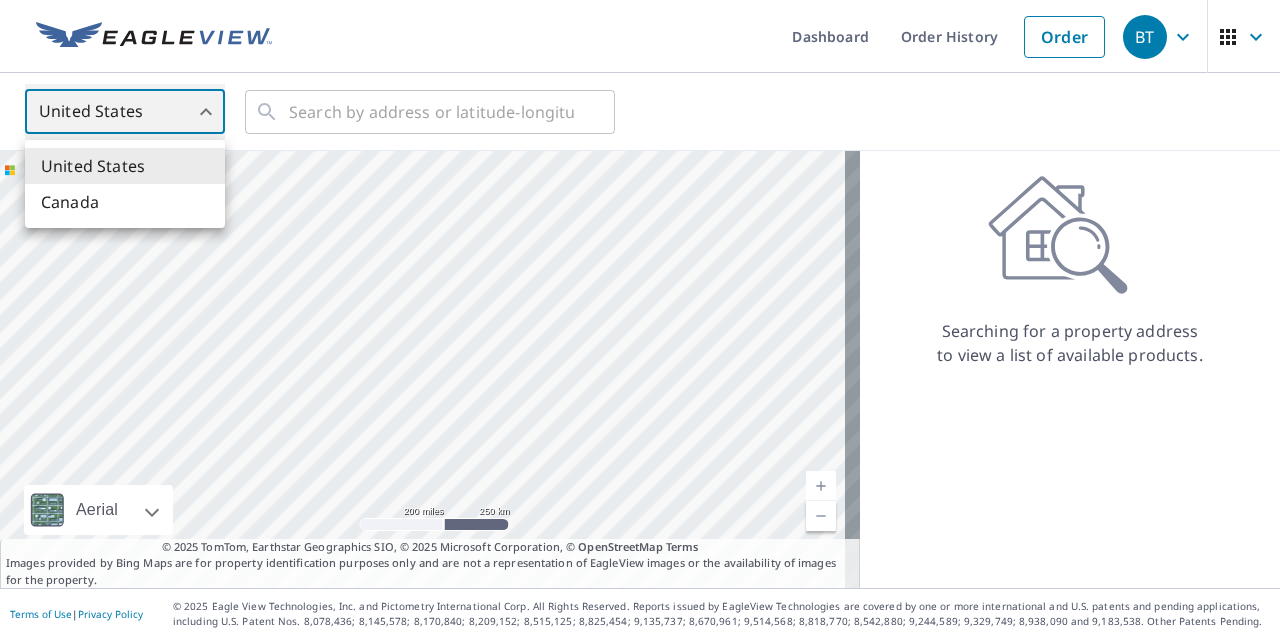 type on "CA" 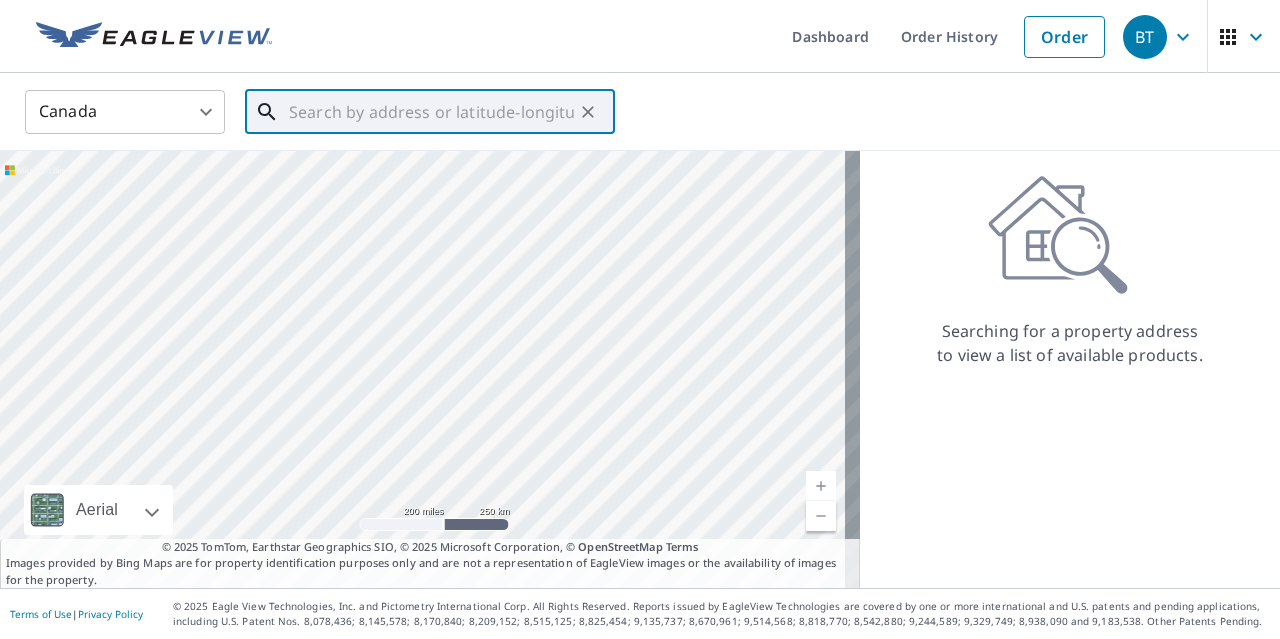 click at bounding box center [431, 112] 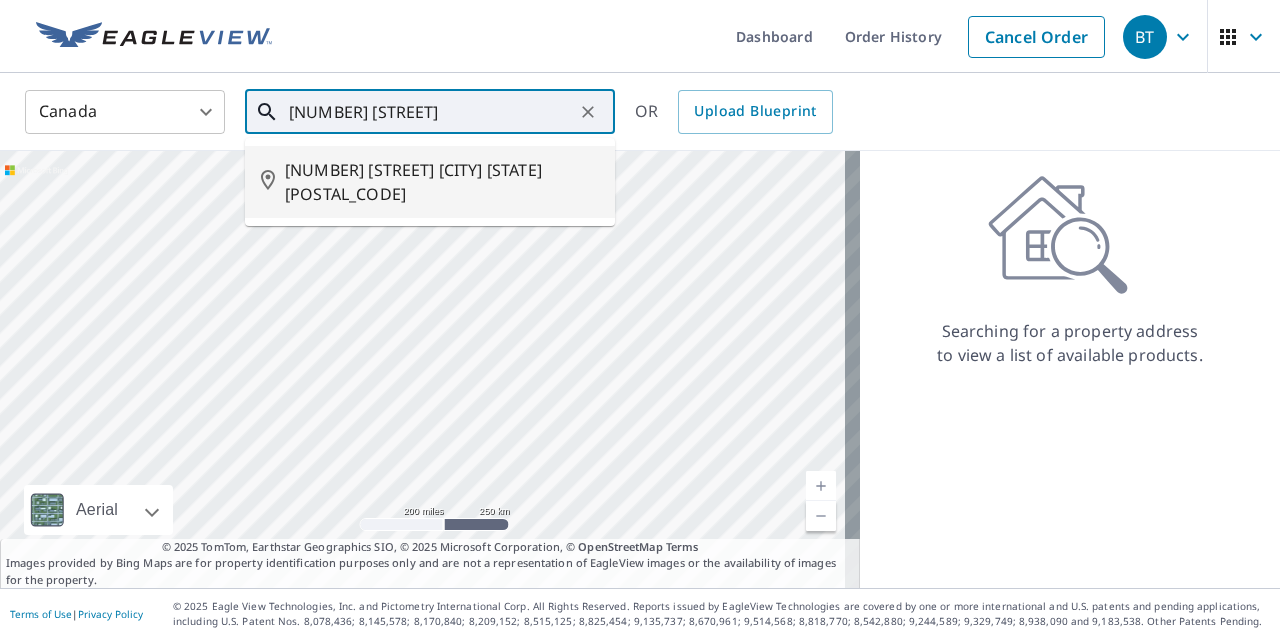 click on "9024 SHOOK RD FRASER VALLEY BC V2V7M1" at bounding box center (442, 182) 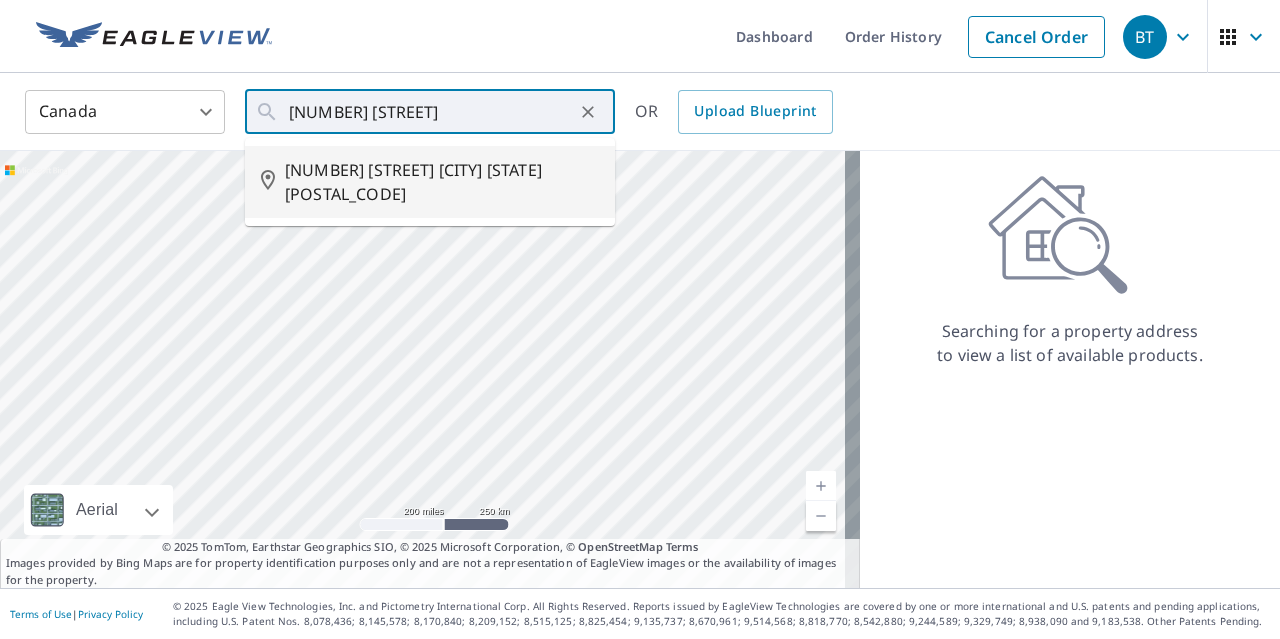 type on "9024 SHOOK RD FRASER VALLEY BC V2V7M1" 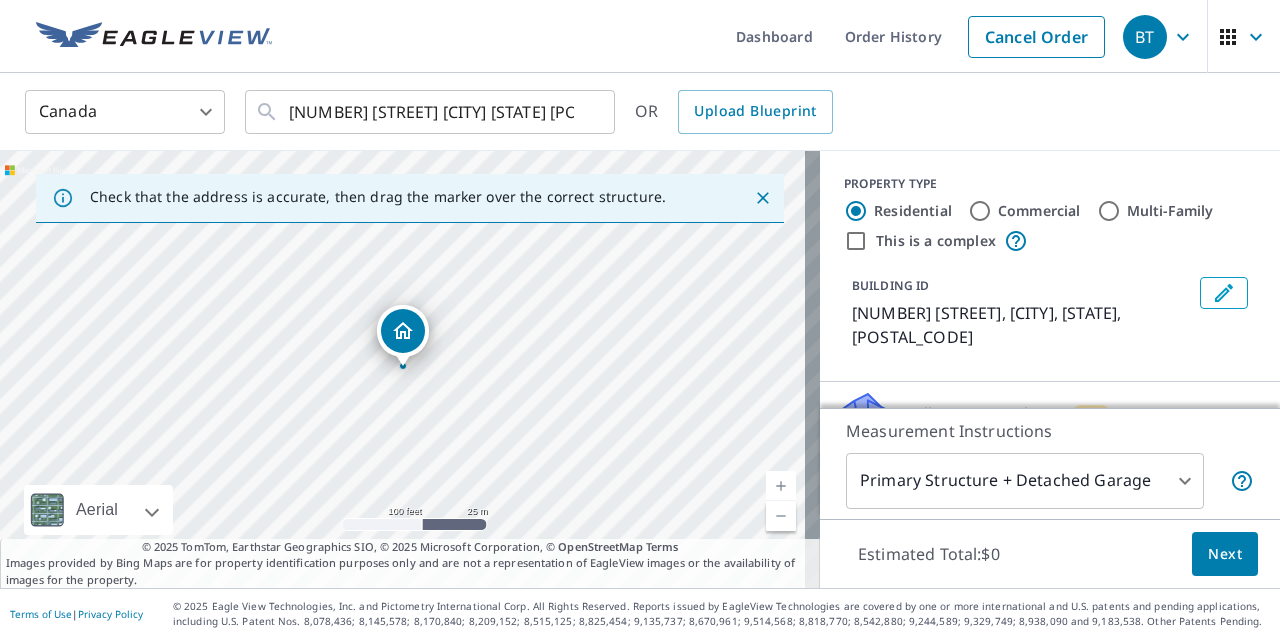 drag, startPoint x: 368, startPoint y: 340, endPoint x: 358, endPoint y: 401, distance: 61.81424 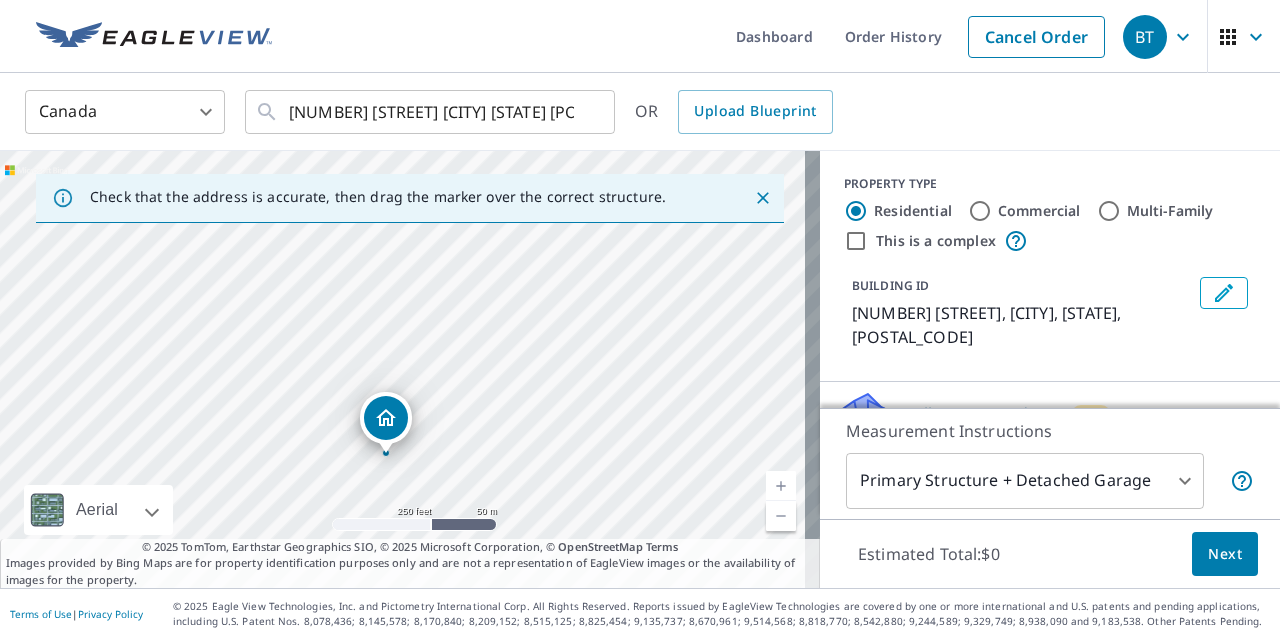 drag, startPoint x: 308, startPoint y: 273, endPoint x: 380, endPoint y: 411, distance: 155.65346 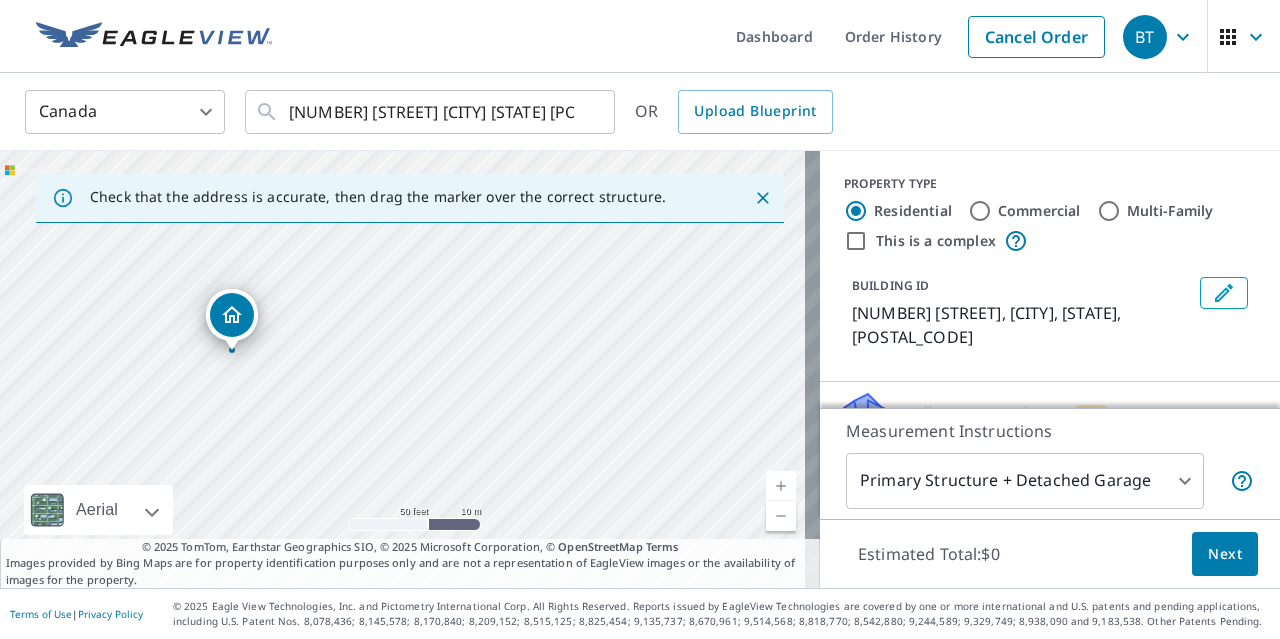 drag, startPoint x: 450, startPoint y: 345, endPoint x: 547, endPoint y: 377, distance: 102.14206 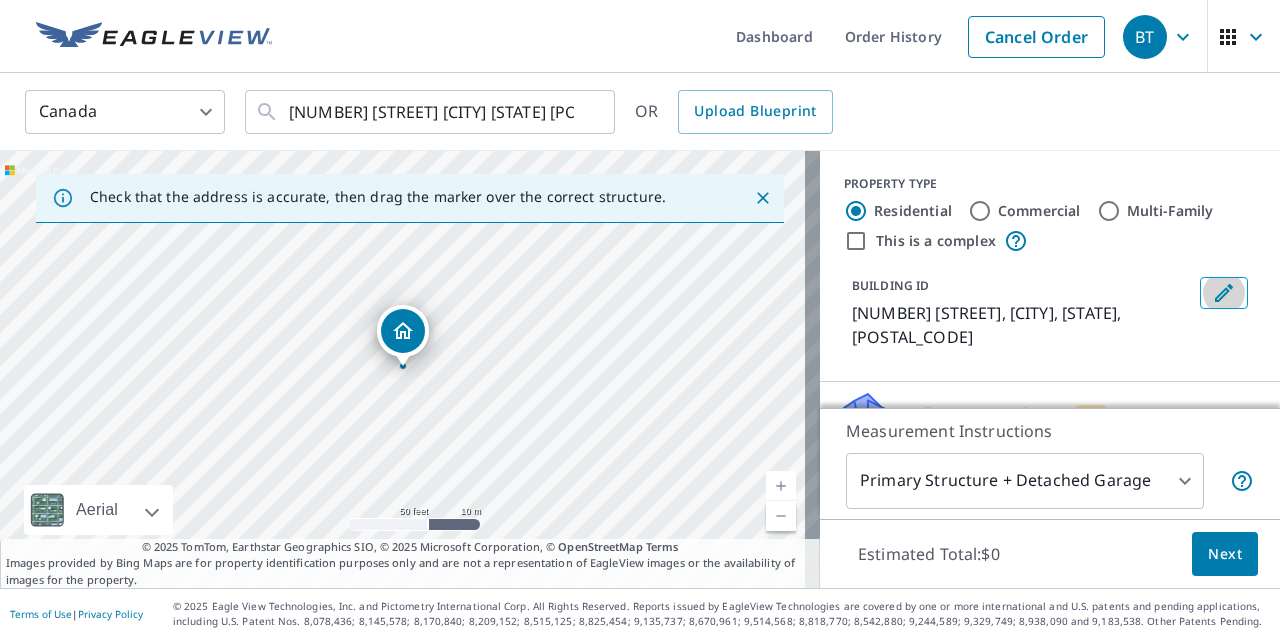 click 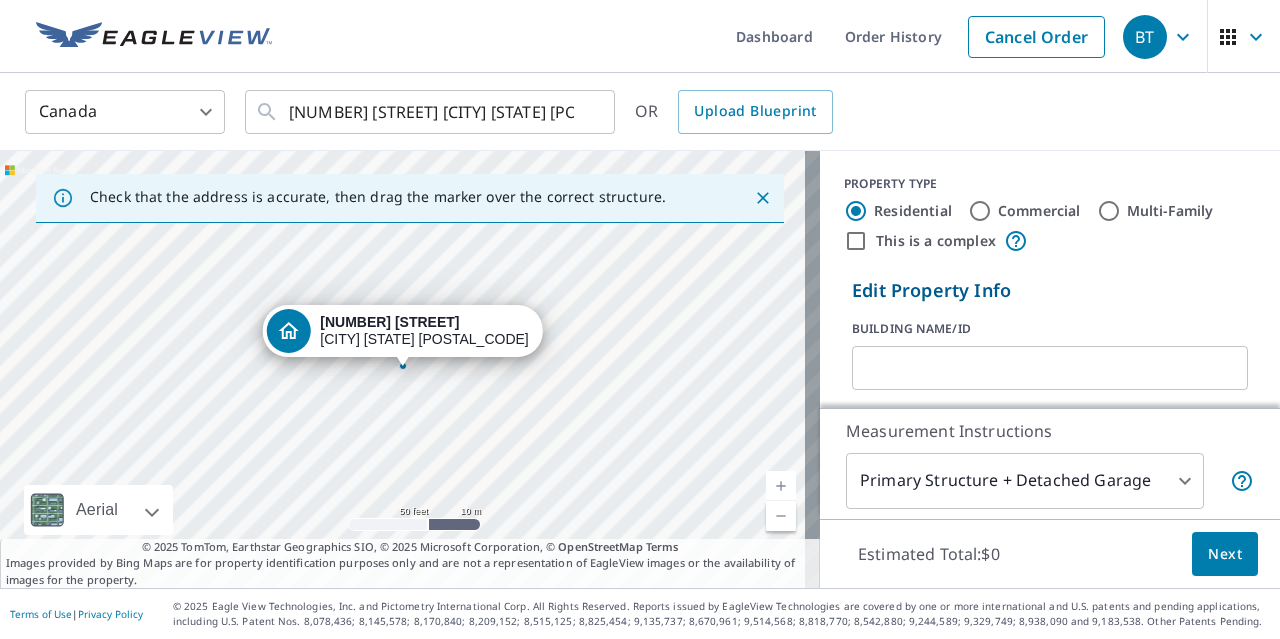 click at bounding box center [1050, 368] 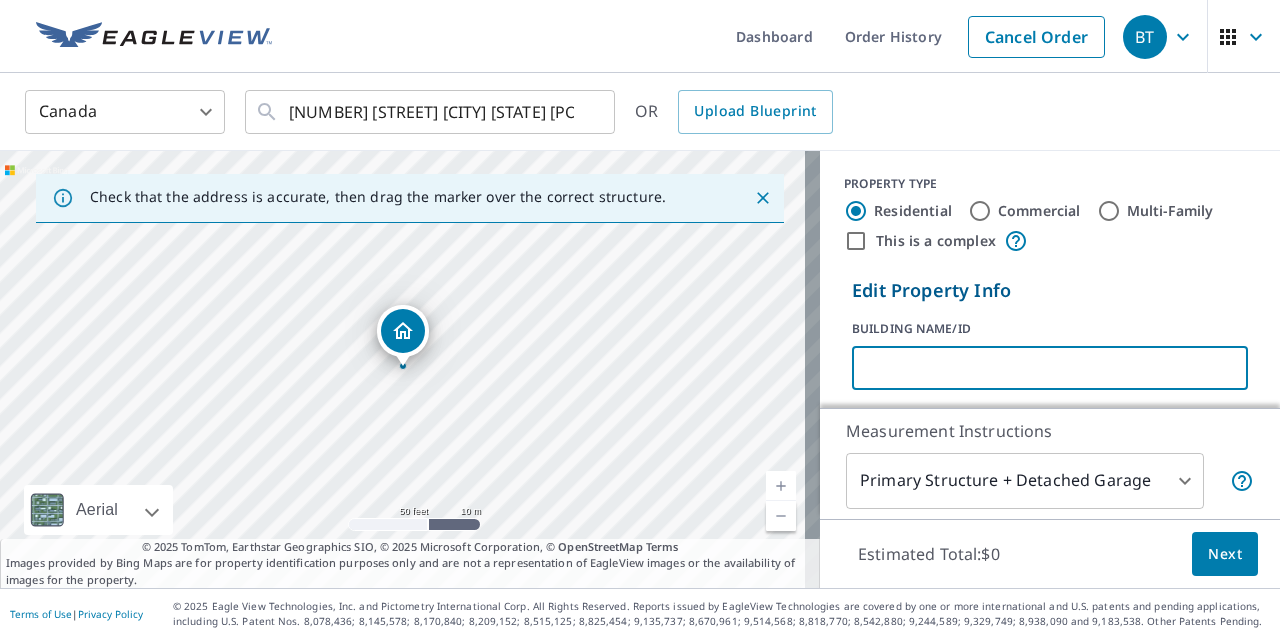 type on "BBDUROID" 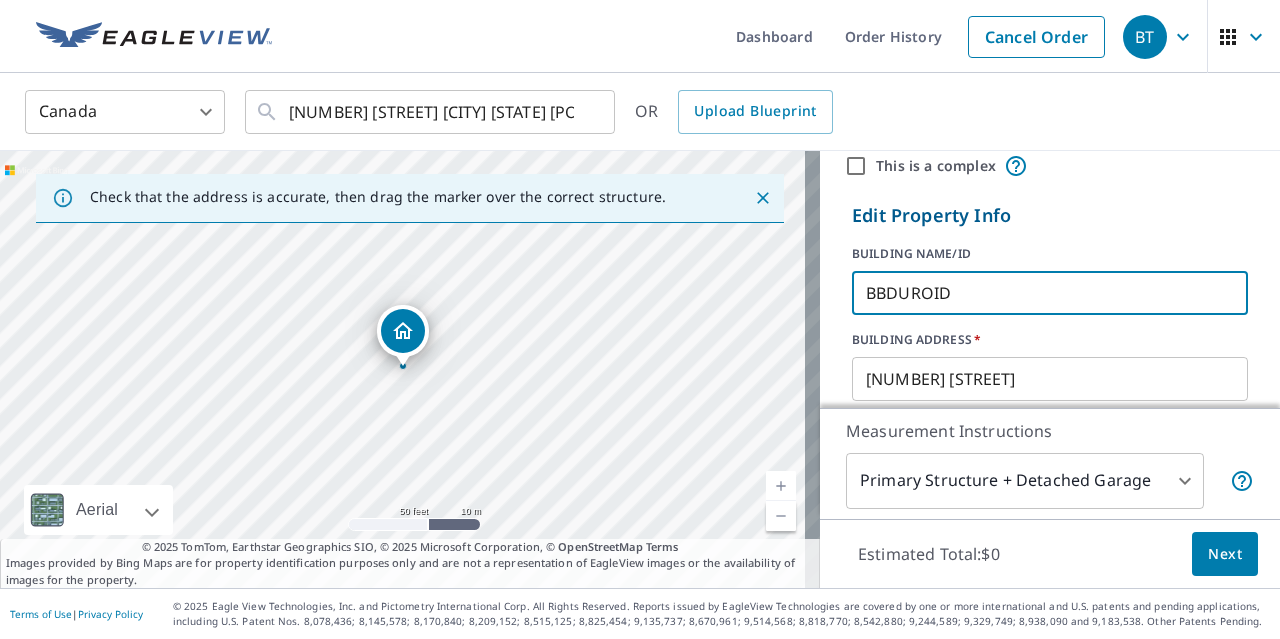 scroll, scrollTop: 200, scrollLeft: 0, axis: vertical 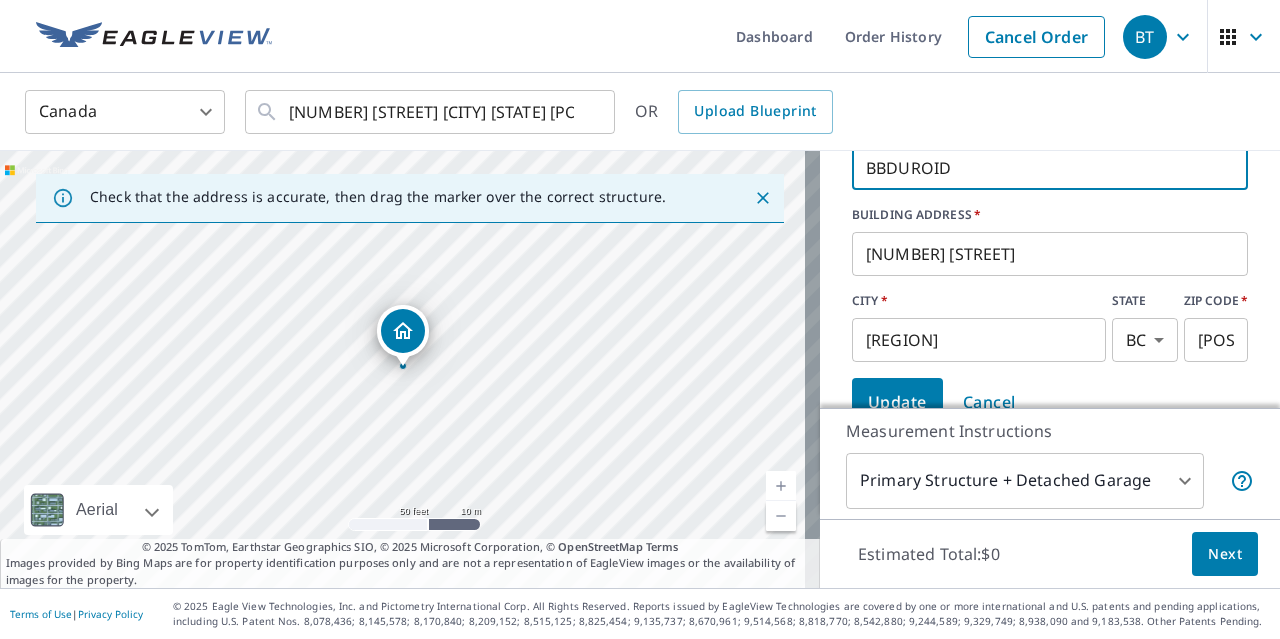click on "Update" at bounding box center (897, 402) 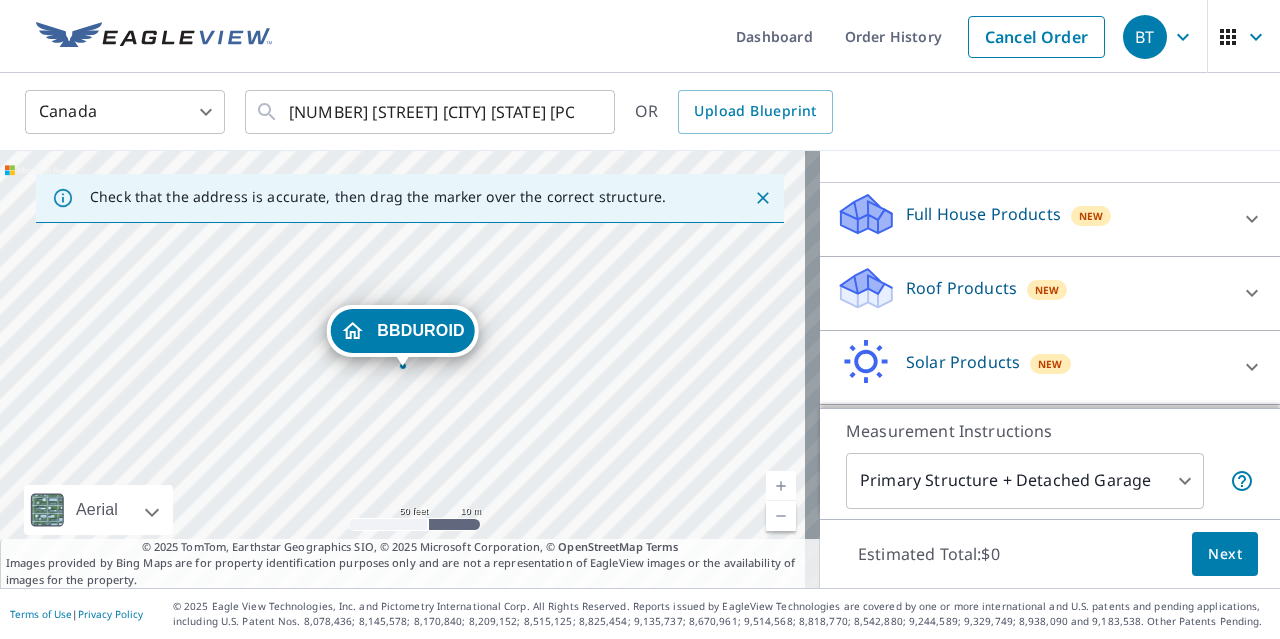 click 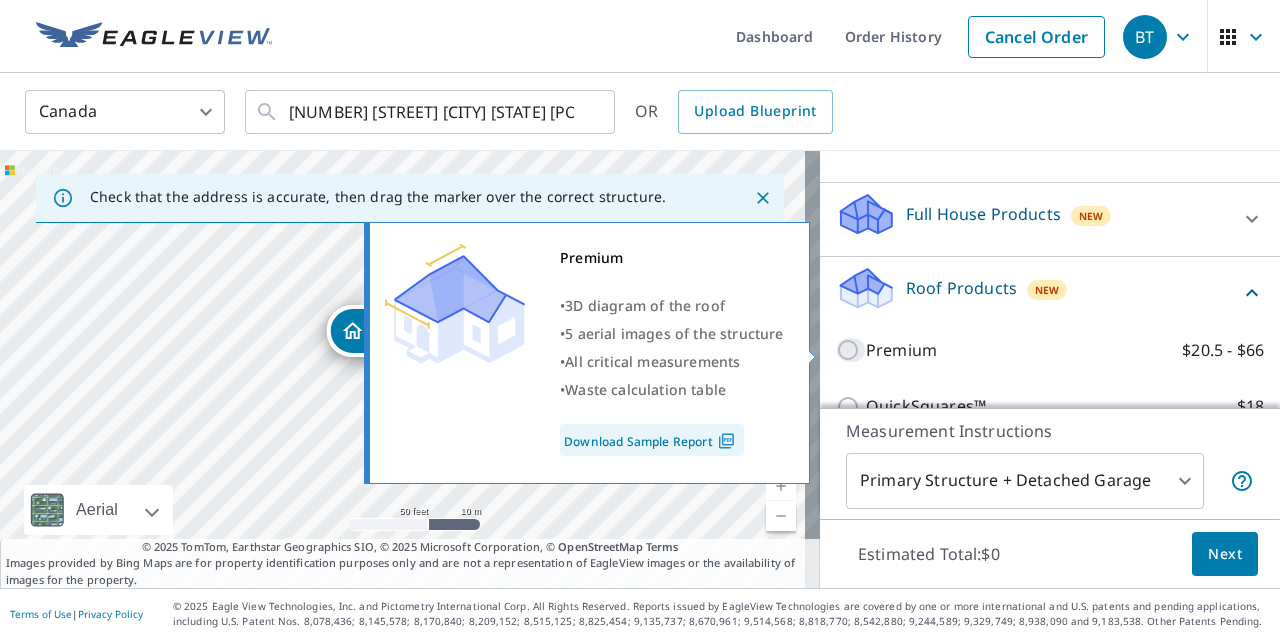 click on "Premium $20.5 - $66" at bounding box center (851, 350) 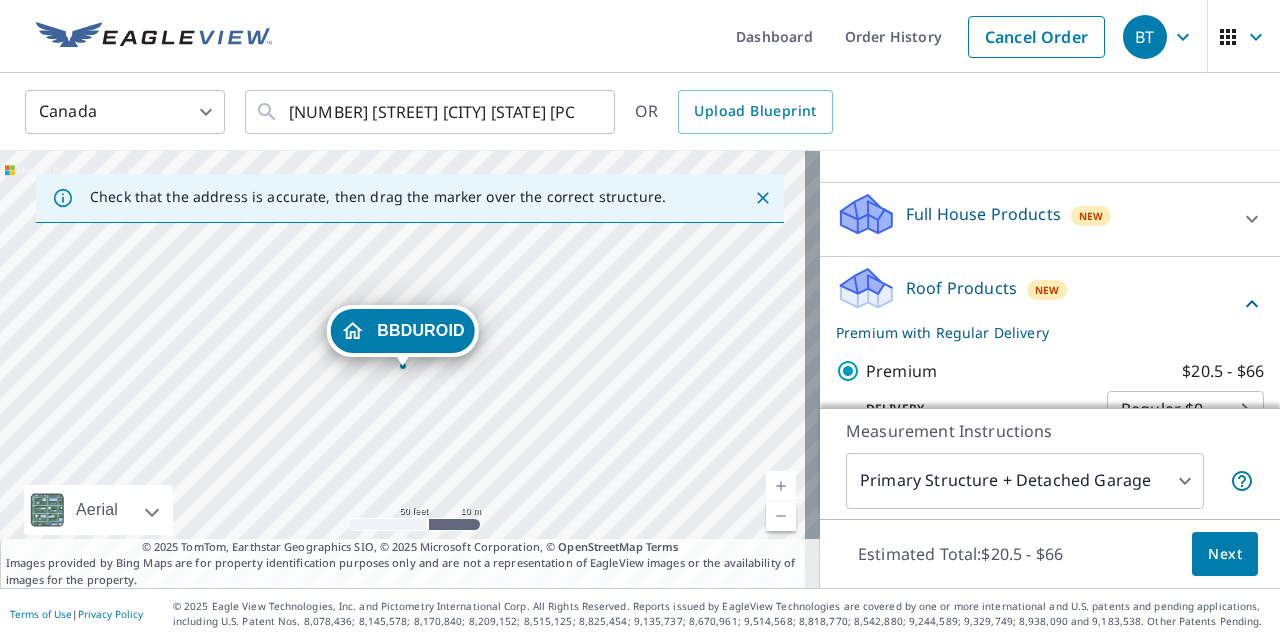 click on "Next" at bounding box center (1225, 554) 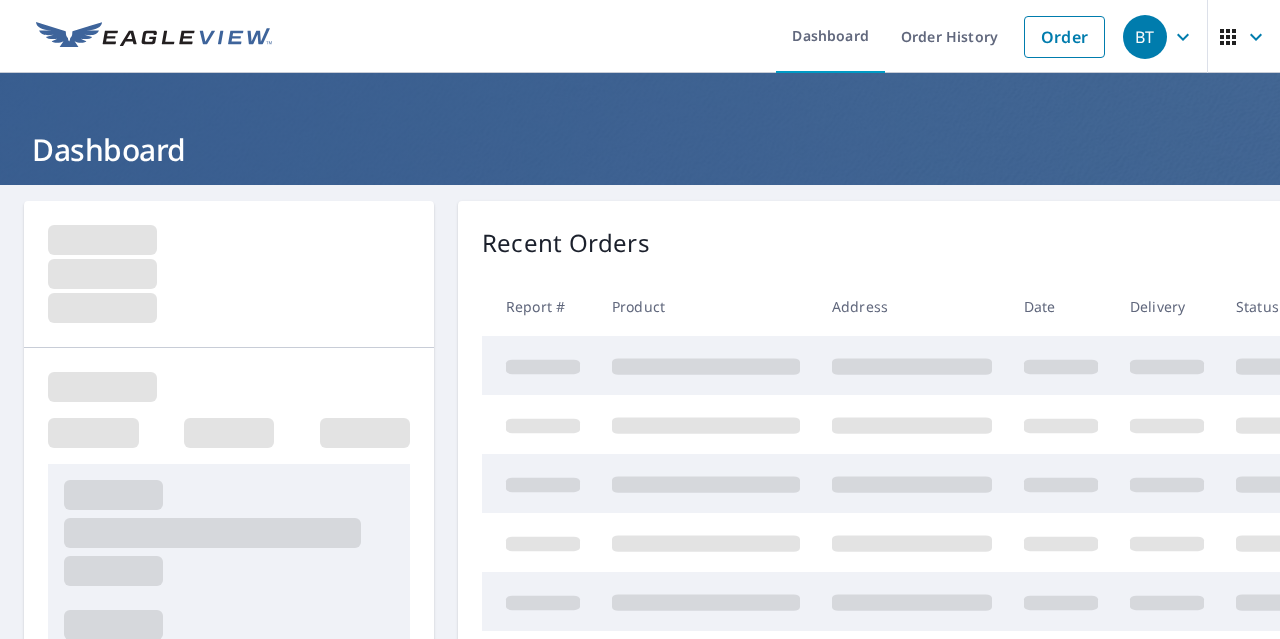 scroll, scrollTop: 0, scrollLeft: 0, axis: both 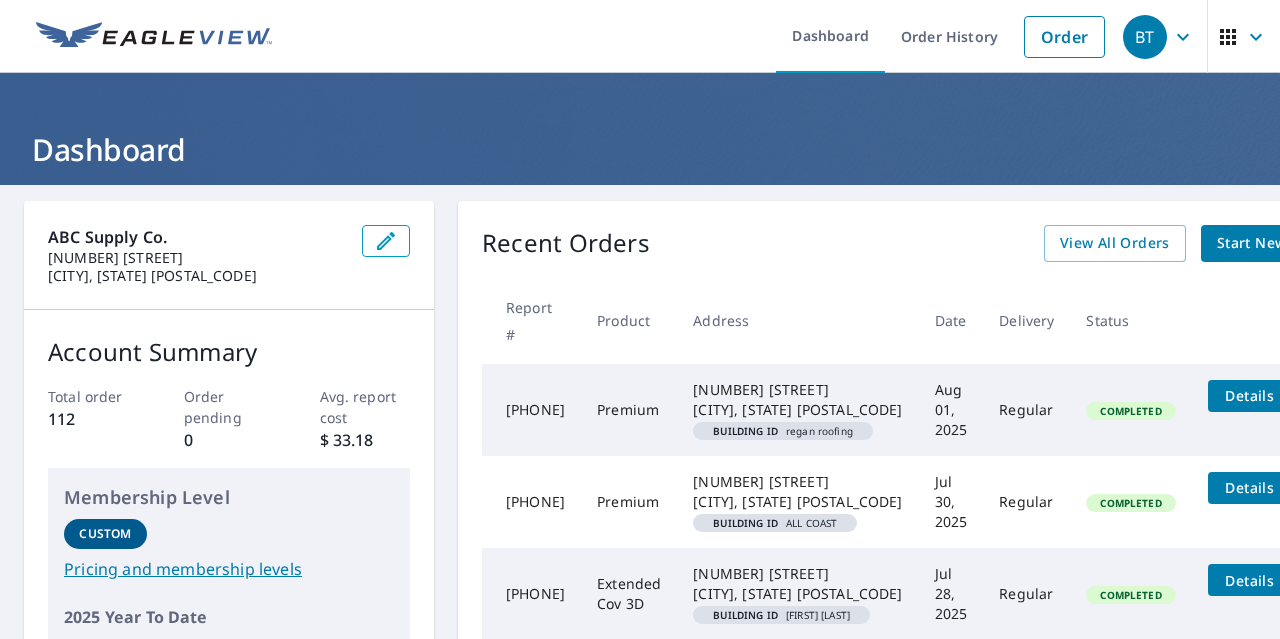 click 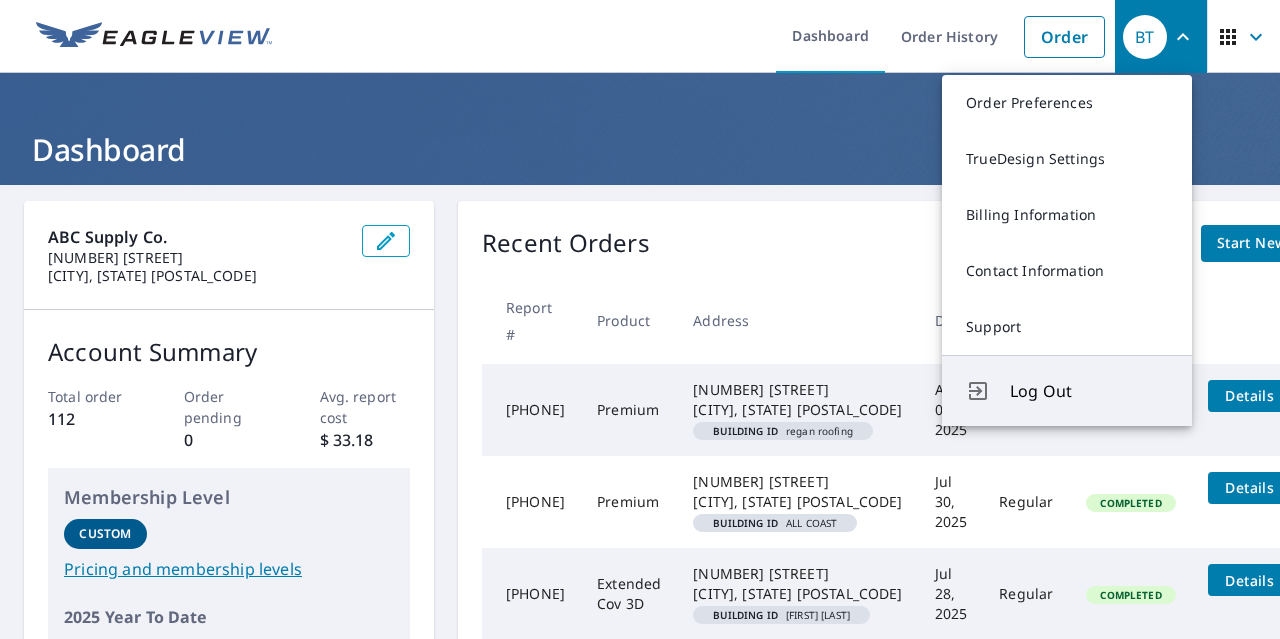 click on "Log Out" at bounding box center [1089, 391] 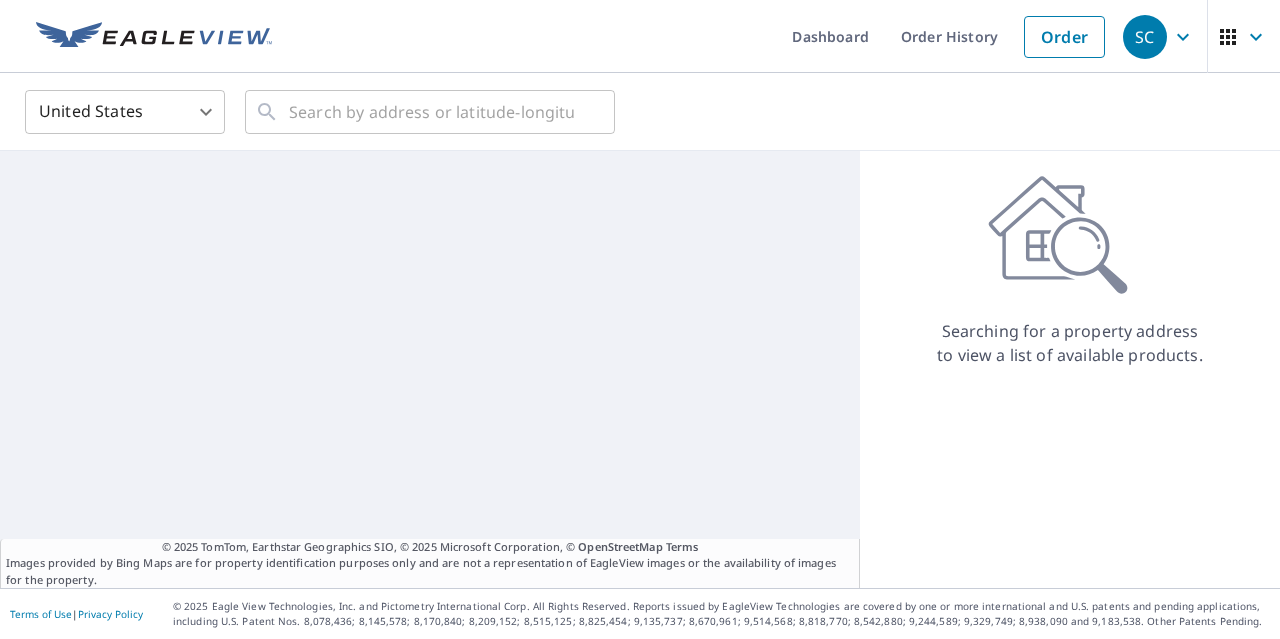 scroll, scrollTop: 0, scrollLeft: 0, axis: both 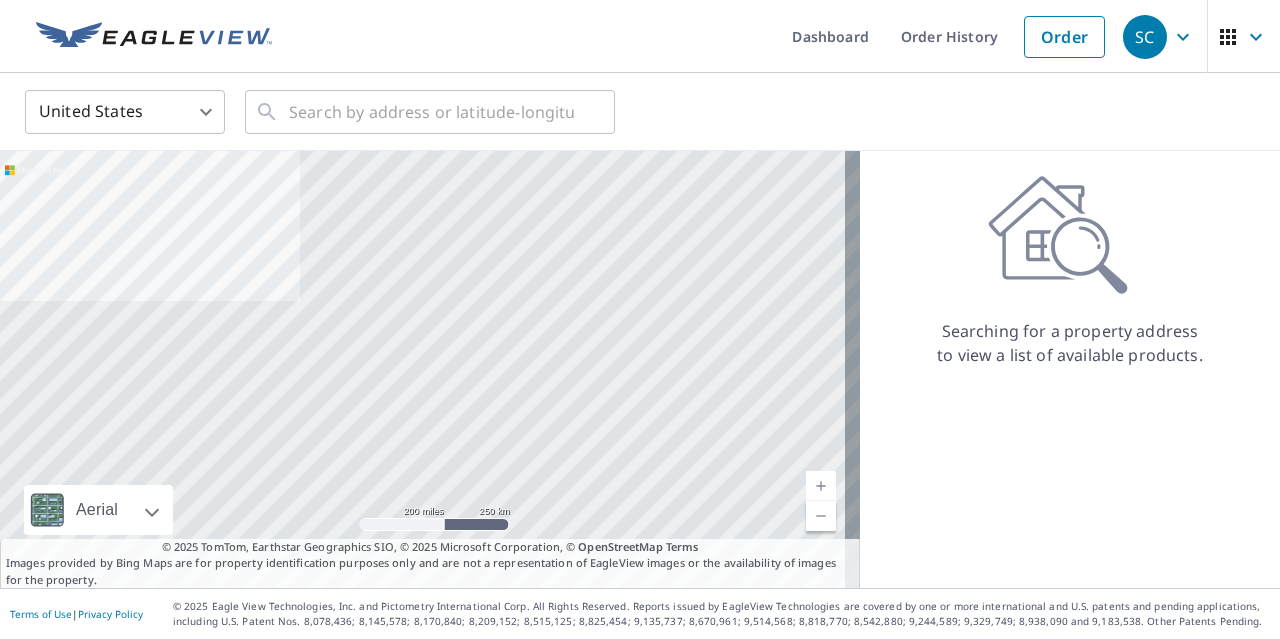 click on "SC SC
Dashboard Order History Order SC United States US ​ ​ Aerial Road A standard road map Aerial A detailed look from above Labels Labels 200 miles 250 km © 2025 TomTom, Earthstar Geographics  SIO, © 2025 Microsoft Corporation Terms © 2025 TomTom, Earthstar Geographics SIO, © 2025 Microsoft Corporation, ©   OpenStreetMap   Terms Images provided by Bing Maps are for property identification purposes only and are not a representation of EagleView images or the availability of images for the property. Searching for a property address to view a list of available products. Terms of Use  |  Privacy Policy © 2025 Eagle View Technologies, Inc. and Pictometry International Corp. All Rights Reserved. Reports issued by EagleView Technologies are covered by   one or more international and U.S. patents and pending applications, including U.S. Patent Nos. 8,078,436; 8,145,578; 8,170,840; 8,209,152;" at bounding box center [640, 319] 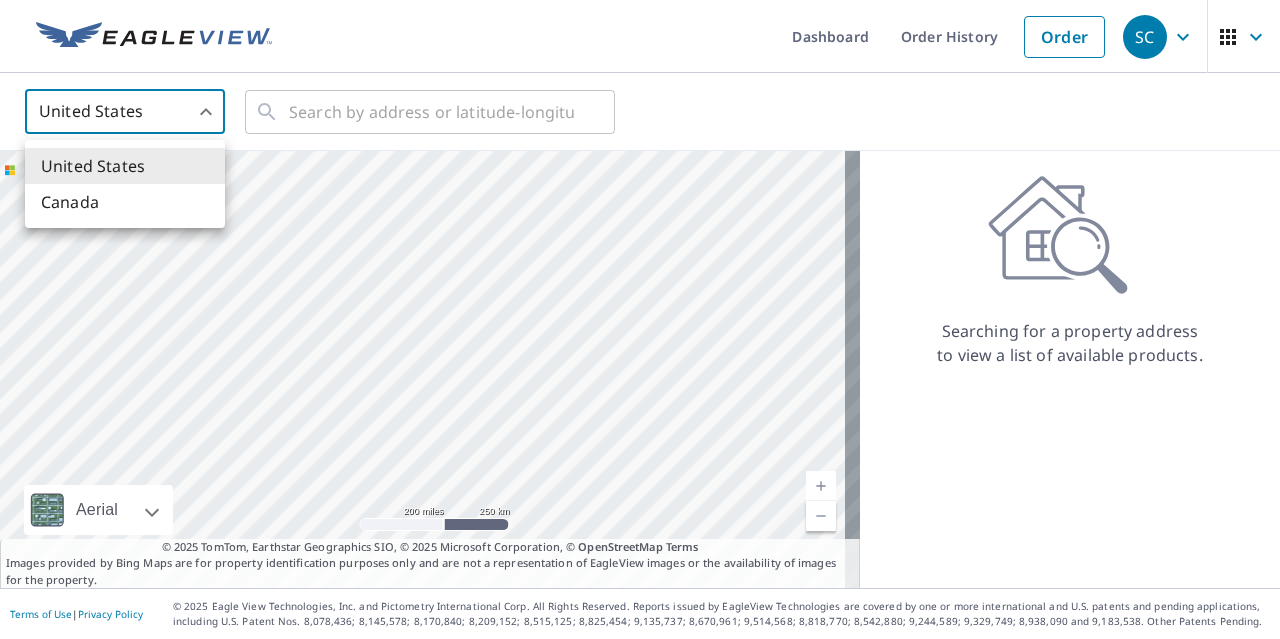 click on "Canada" at bounding box center (125, 202) 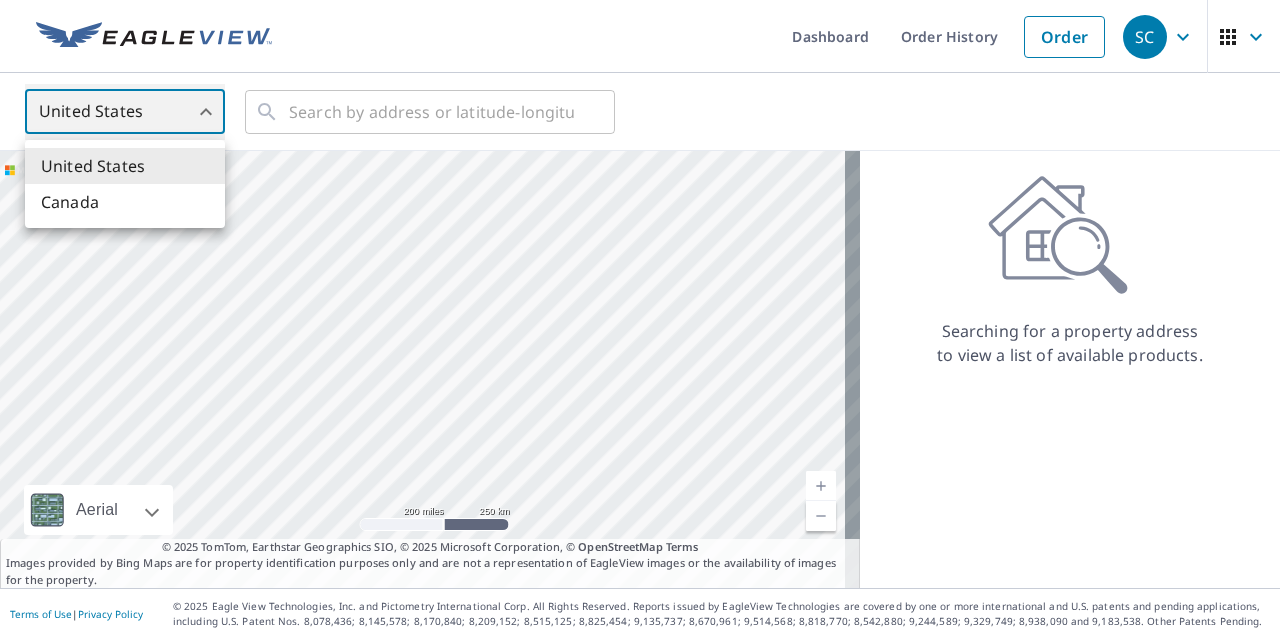 type on "CA" 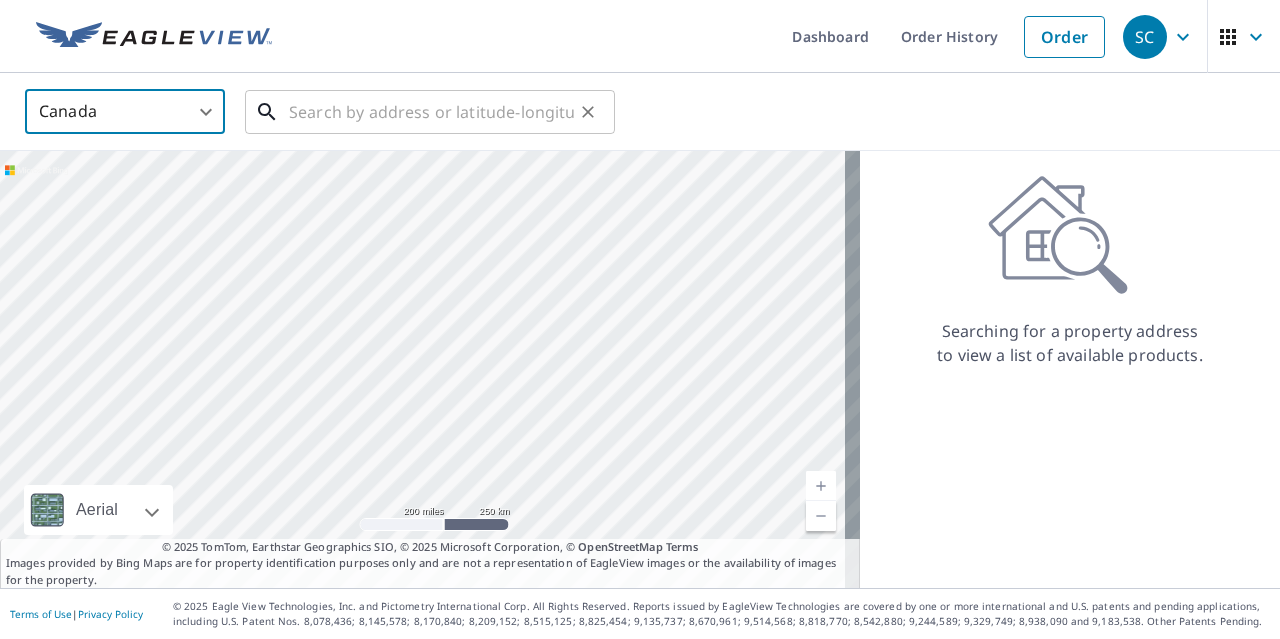 click at bounding box center [431, 112] 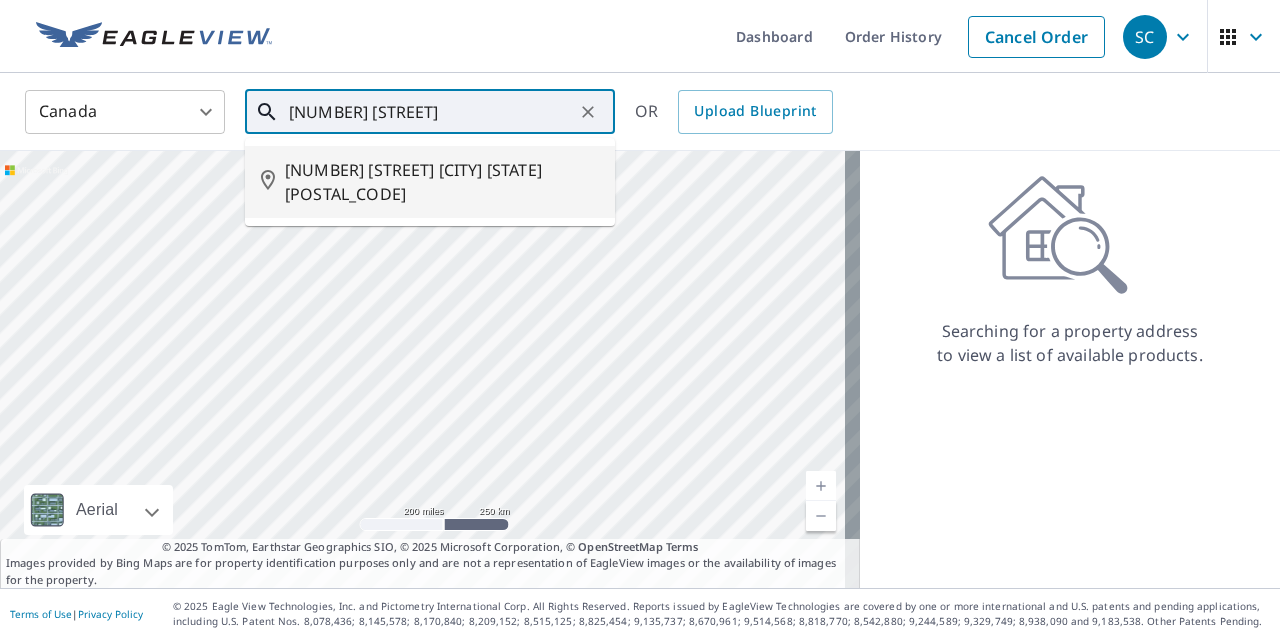 click on "9024 SHOOK RD FRASER VALLEY BC V2V7M1" at bounding box center (442, 182) 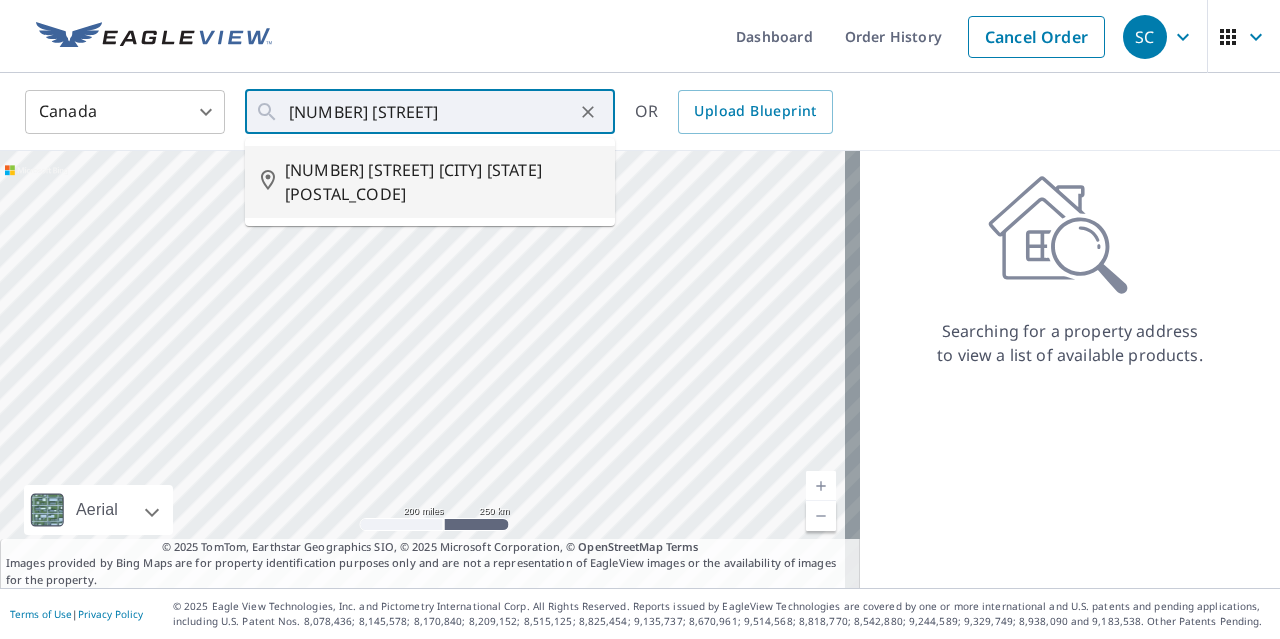 type on "9024 SHOOK RD FRASER VALLEY BC V2V7M1" 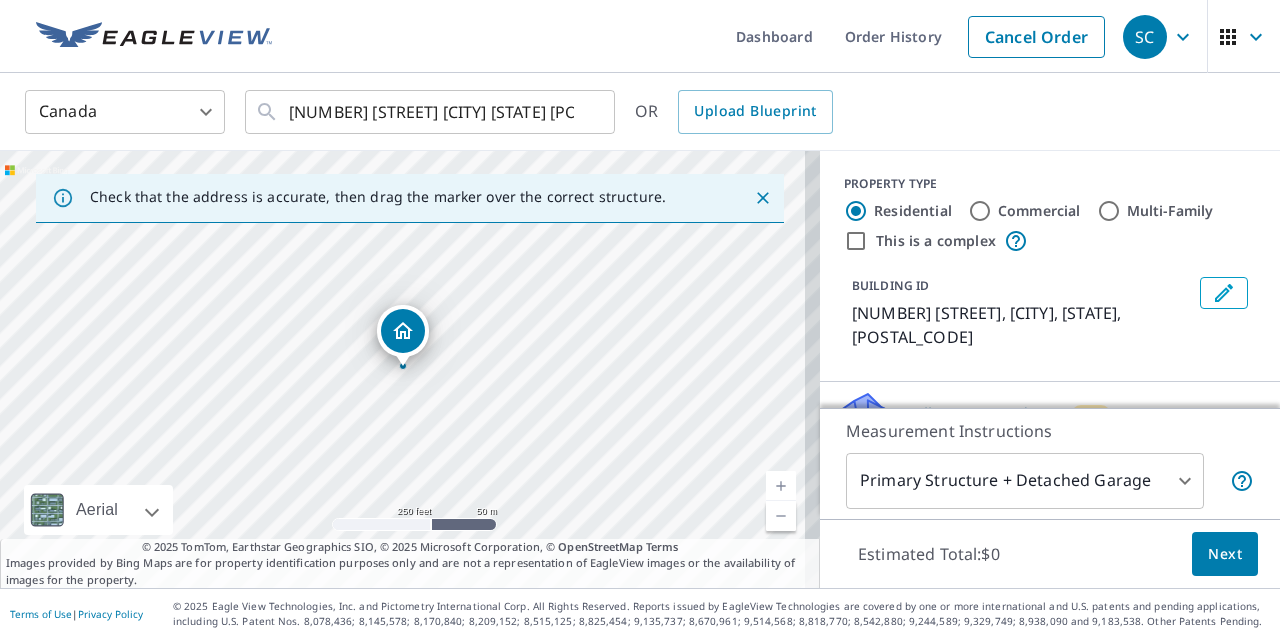drag, startPoint x: 422, startPoint y: 339, endPoint x: 278, endPoint y: 375, distance: 148.43181 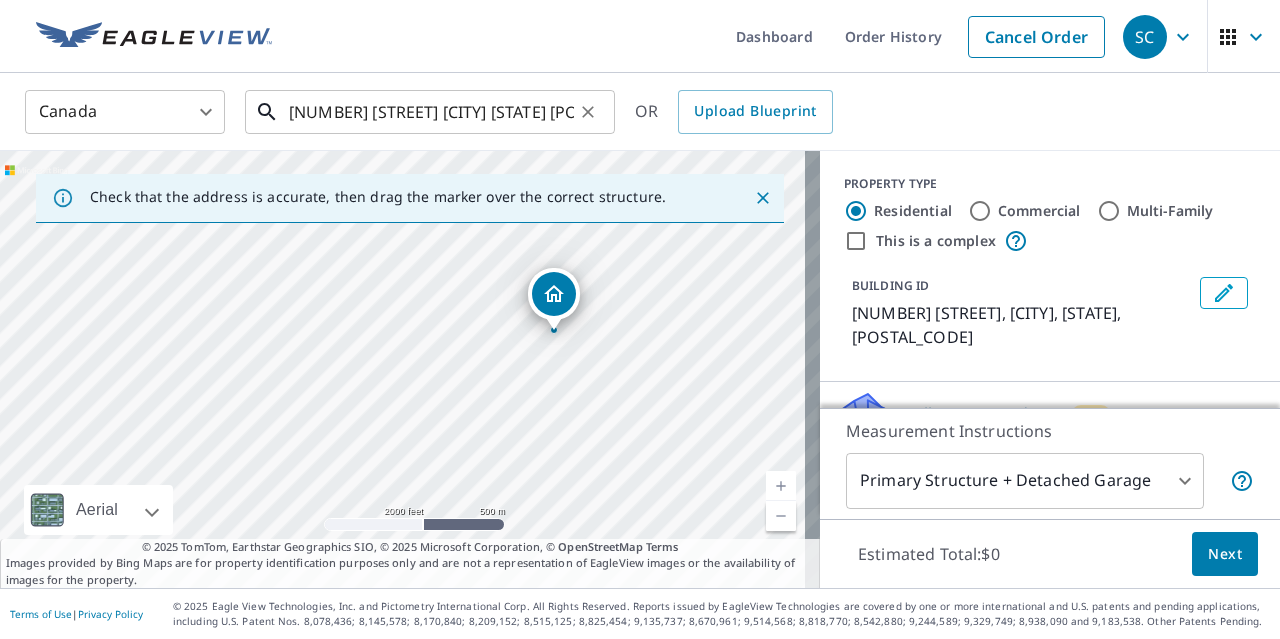 click on "9024 SHOOK RD FRASER VALLEY BC V2V7M1" at bounding box center (431, 112) 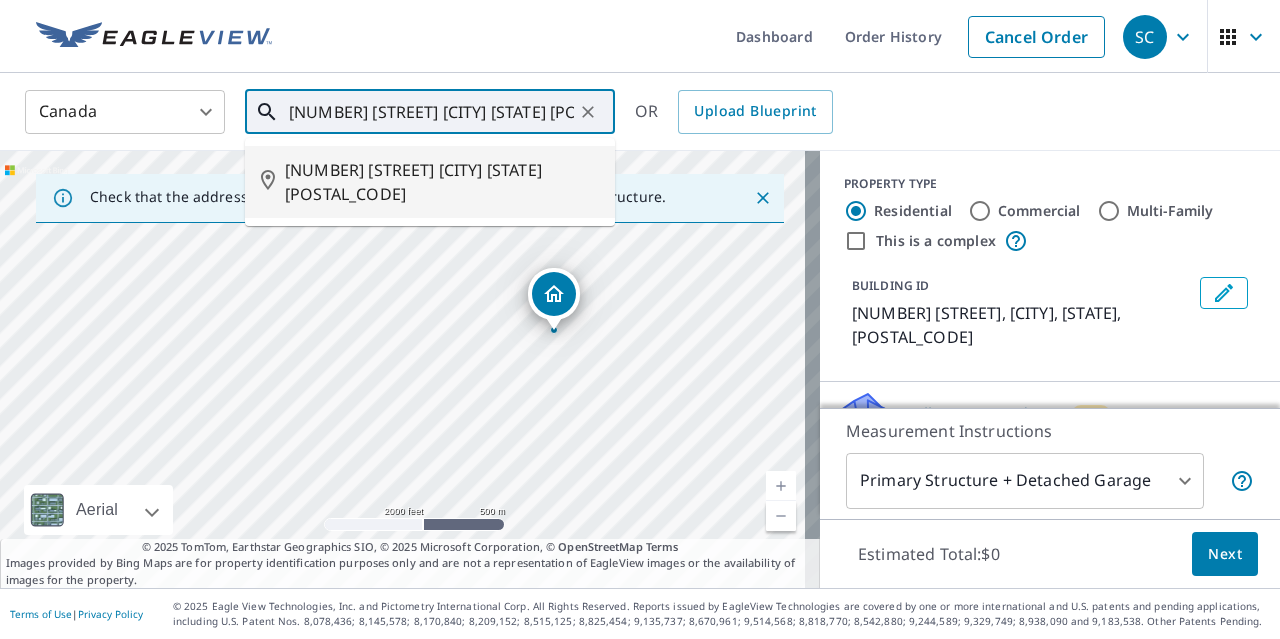 click 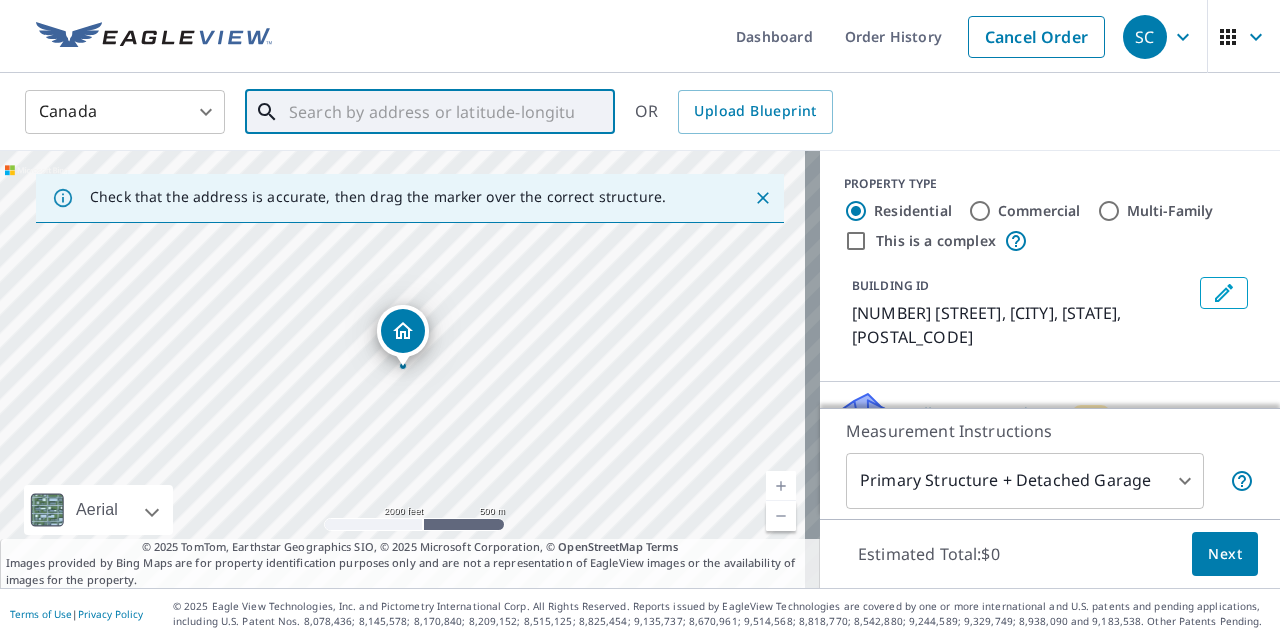 click at bounding box center [431, 112] 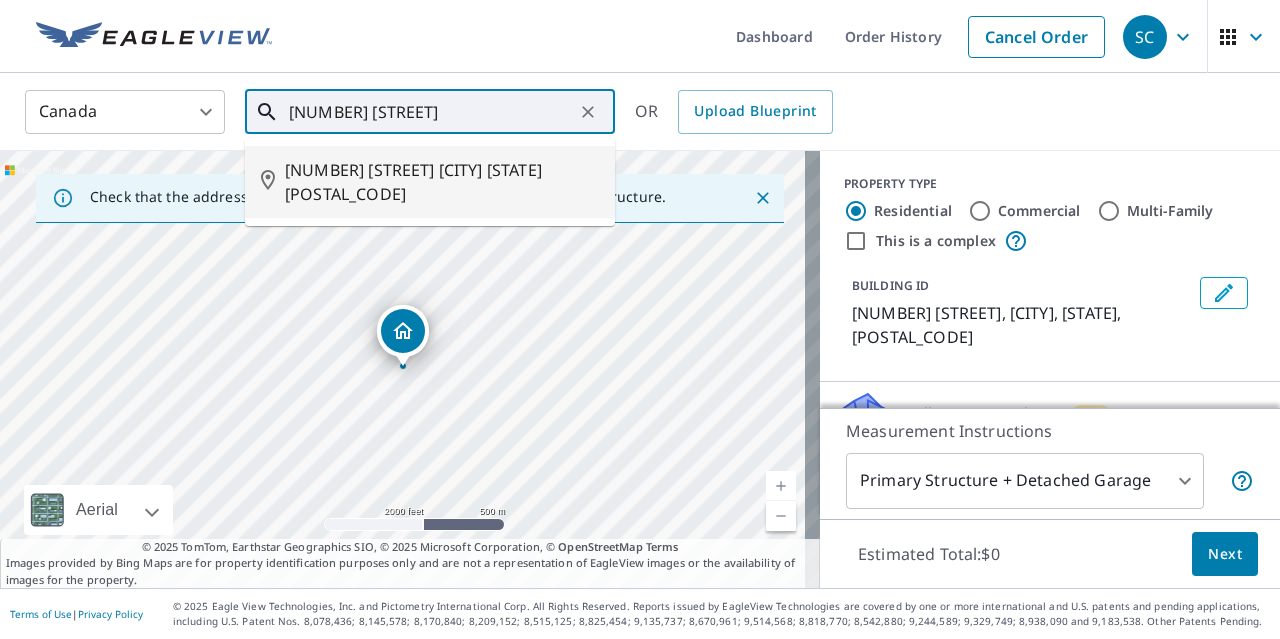 click on "9024 SHOOK RD FRASER VALLEY BC V2V7M1" at bounding box center (442, 182) 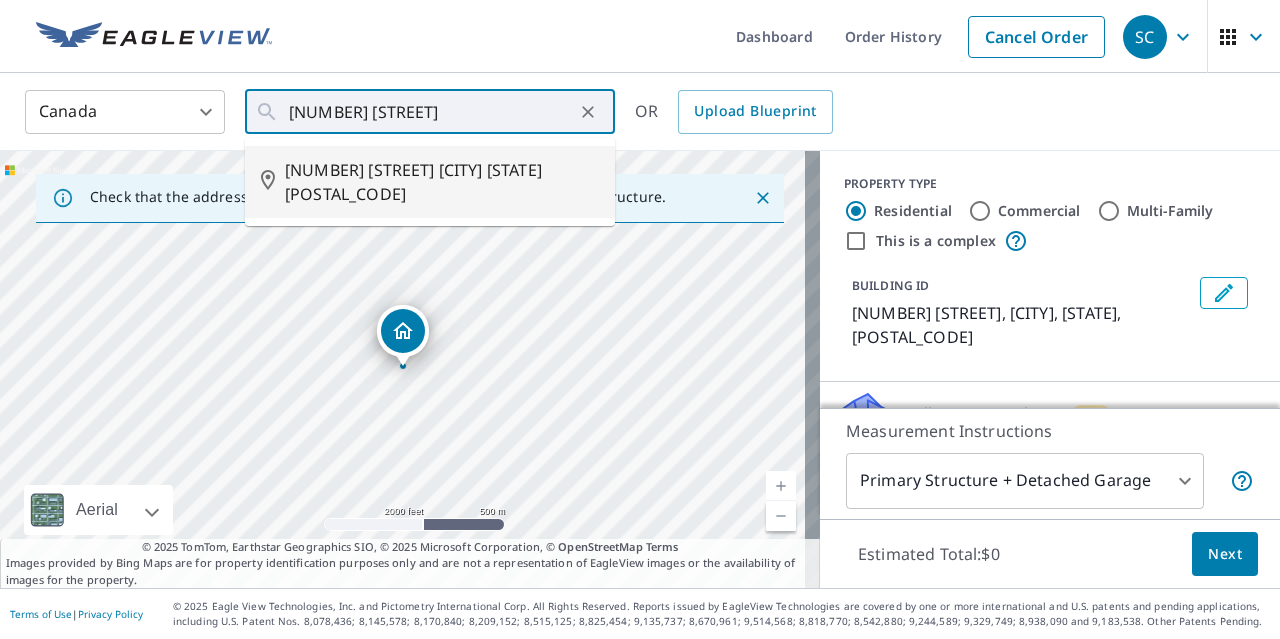 type on "9024 SHOOK RD FRASER VALLEY BC V2V7M1" 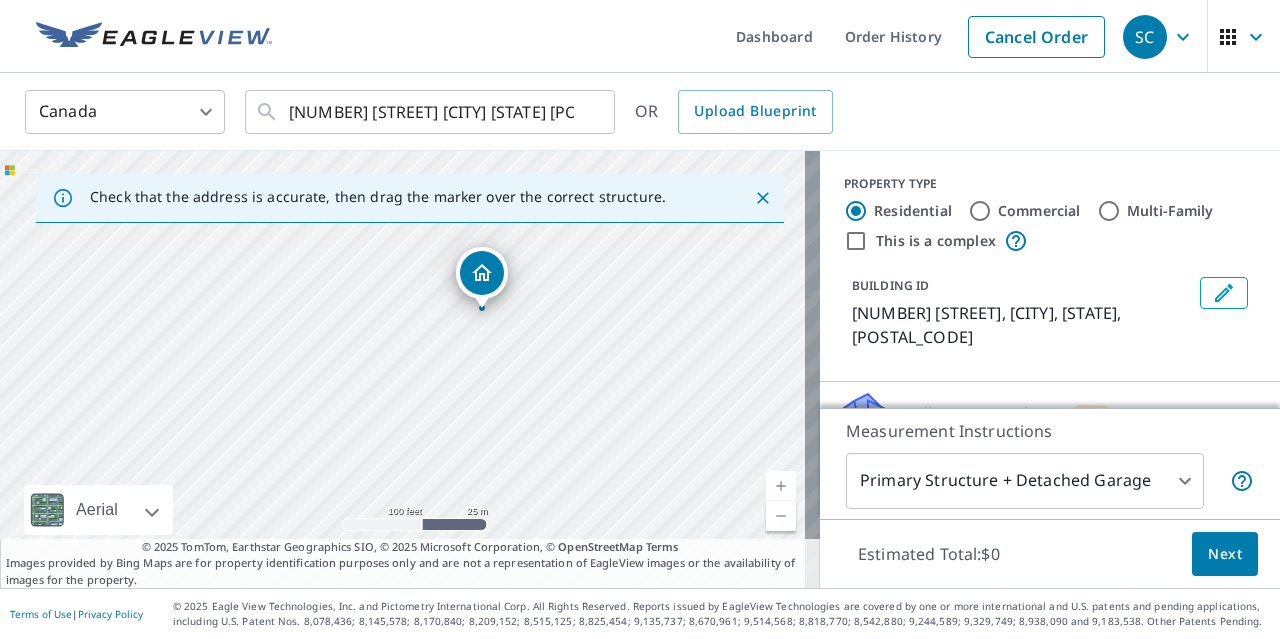 drag, startPoint x: 274, startPoint y: 320, endPoint x: 406, endPoint y: 335, distance: 132.84953 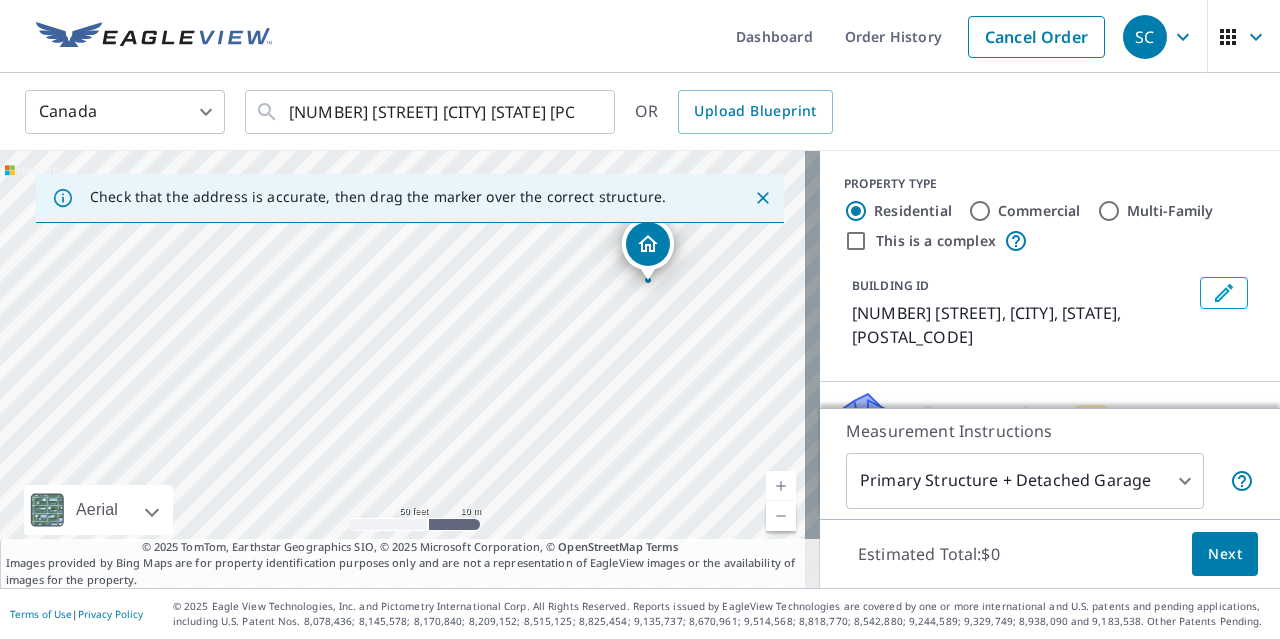 drag, startPoint x: 348, startPoint y: 331, endPoint x: 450, endPoint y: 335, distance: 102.0784 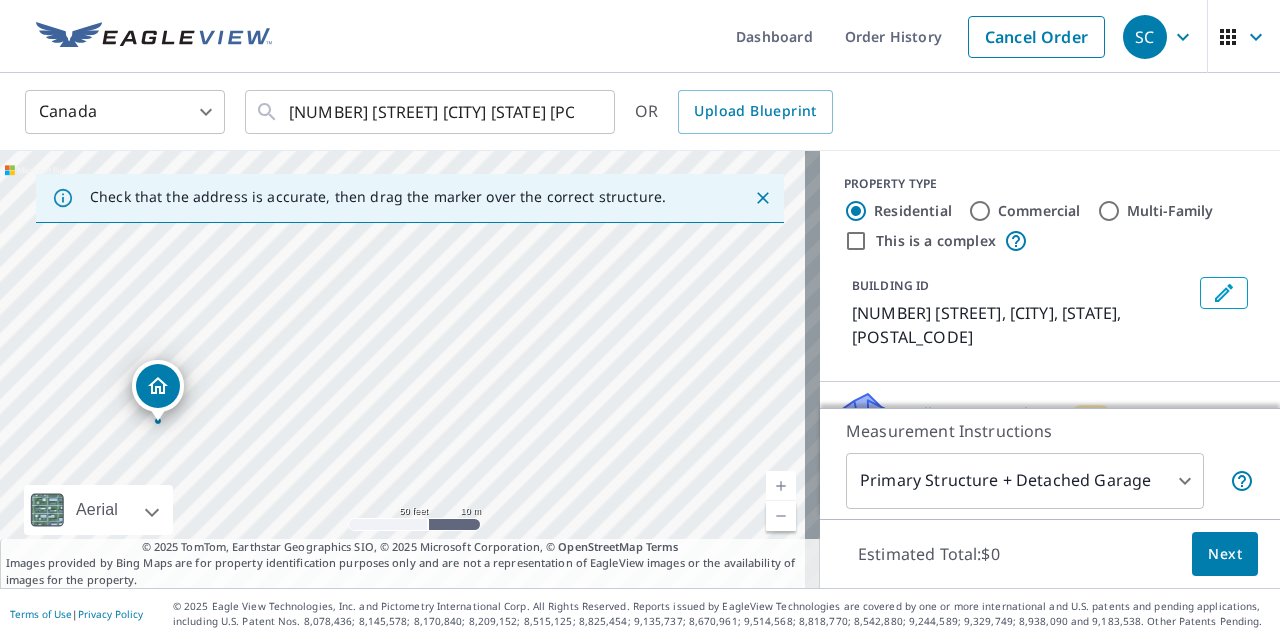 drag, startPoint x: 646, startPoint y: 255, endPoint x: 156, endPoint y: 396, distance: 509.88333 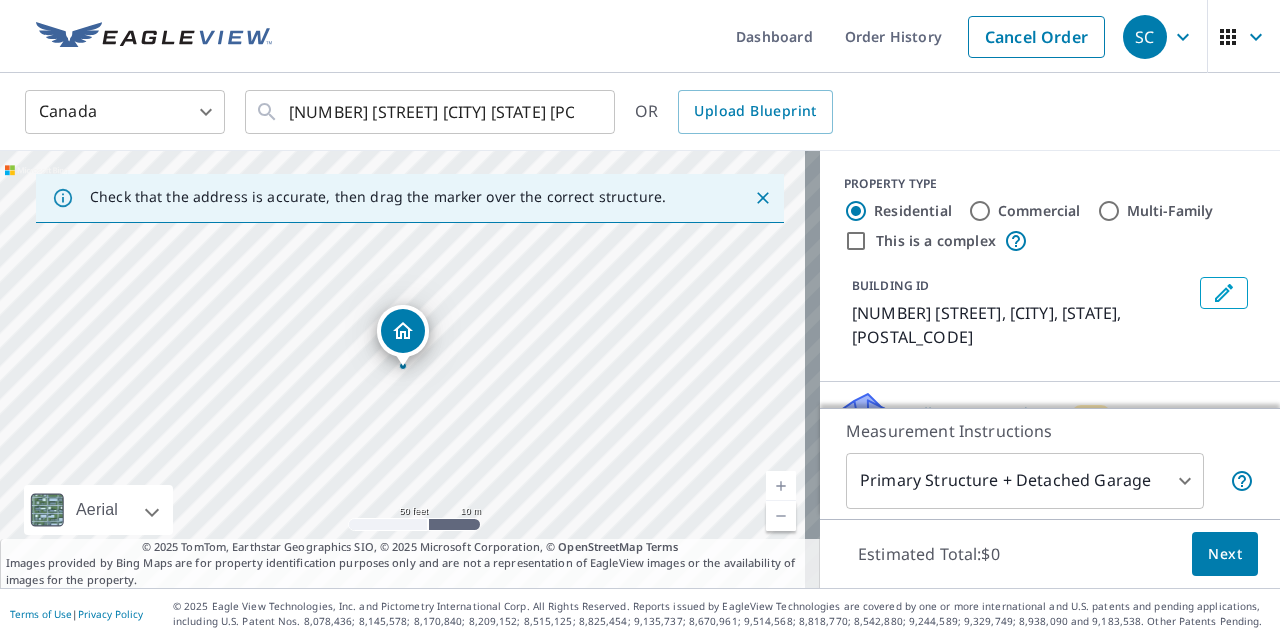 click 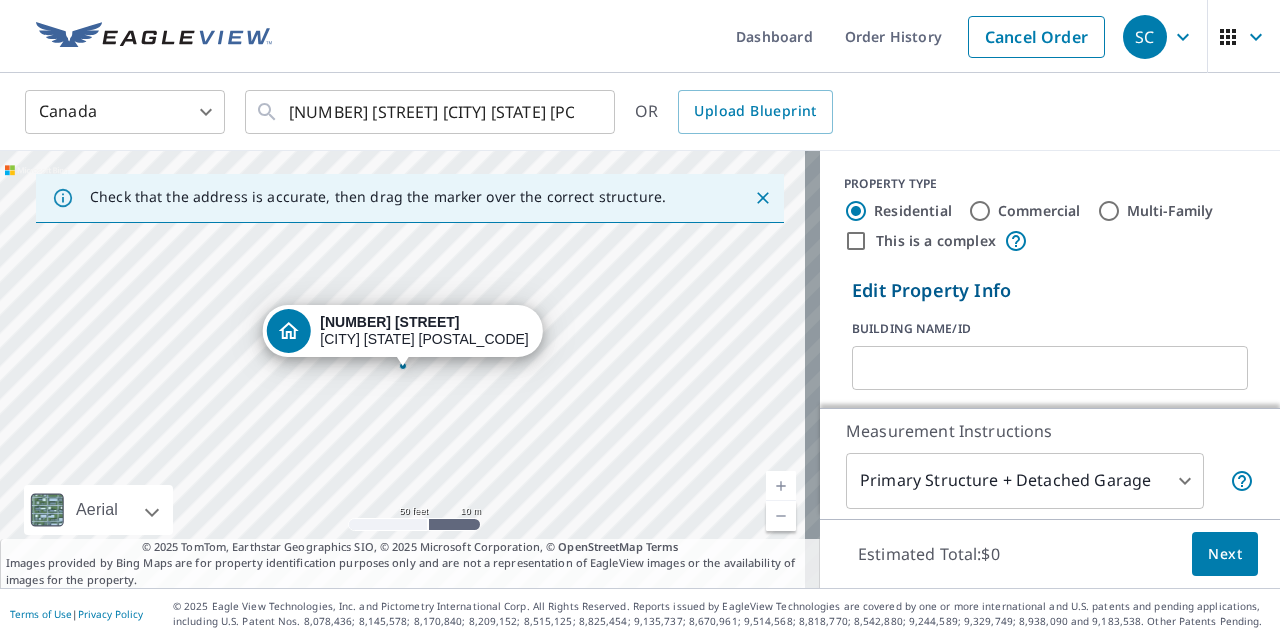 click at bounding box center [1050, 368] 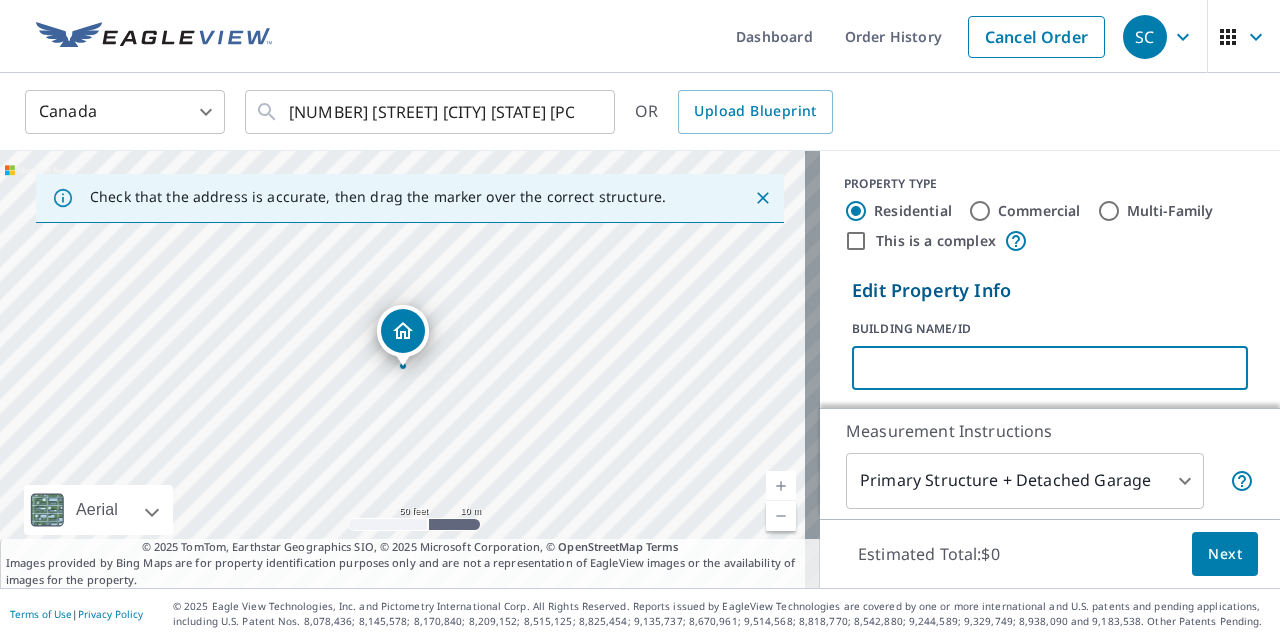 type on "BBDUROID" 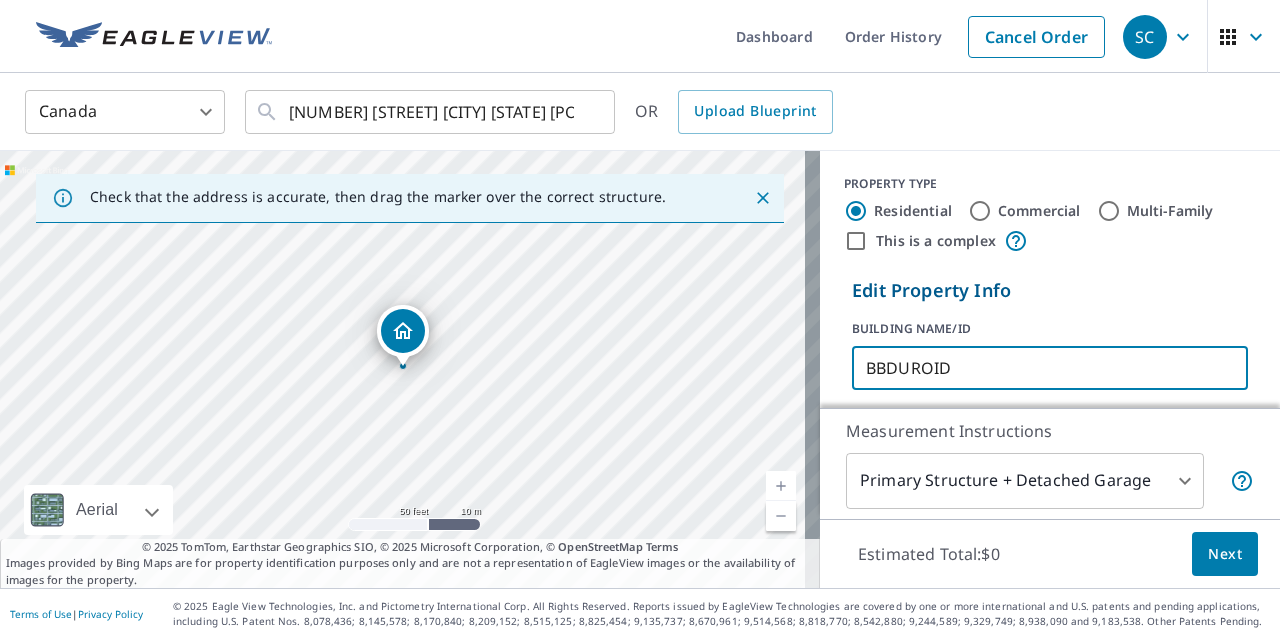 scroll, scrollTop: 300, scrollLeft: 0, axis: vertical 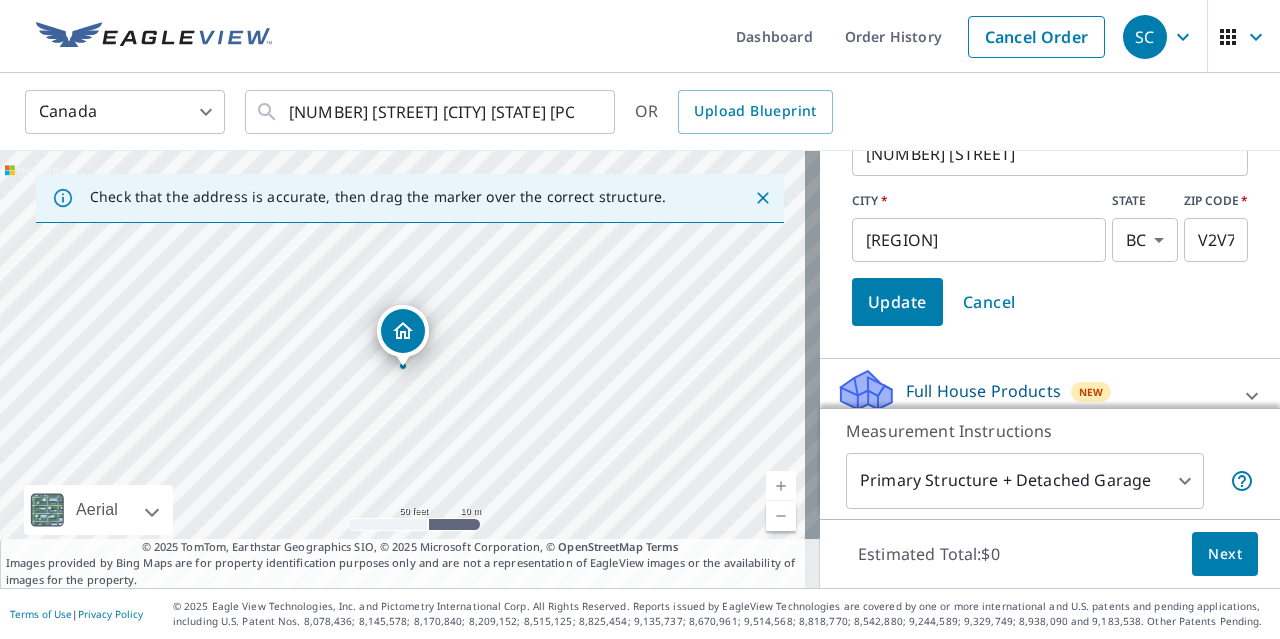 click on "Update" at bounding box center (897, 302) 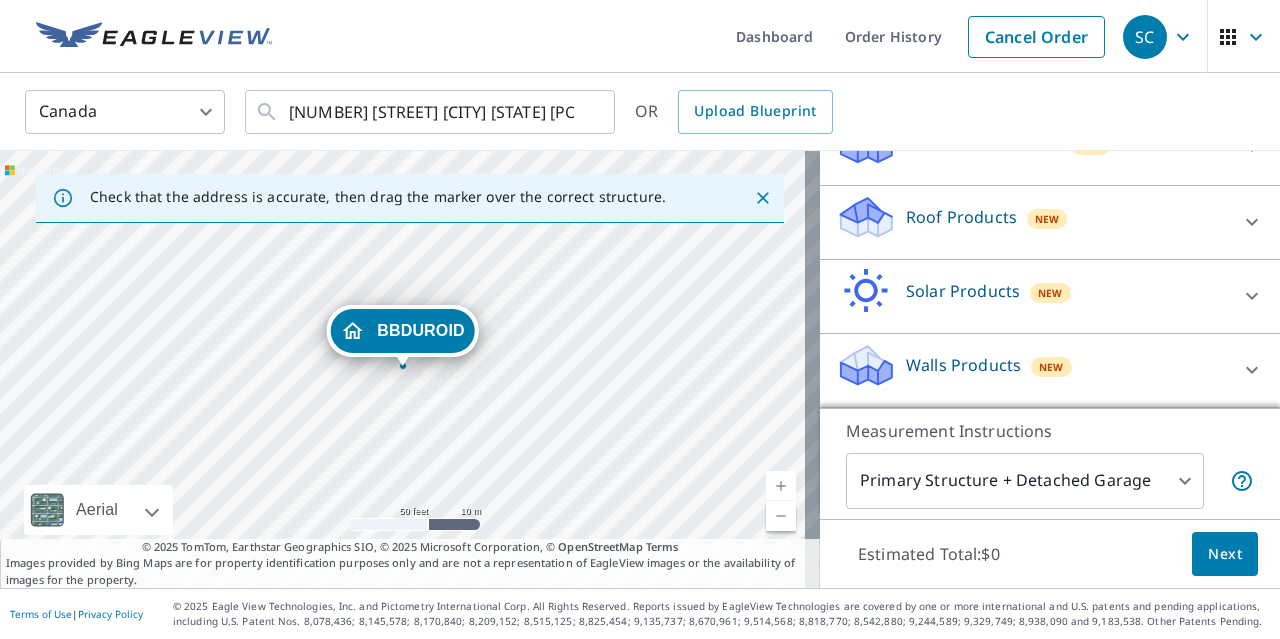 scroll, scrollTop: 268, scrollLeft: 0, axis: vertical 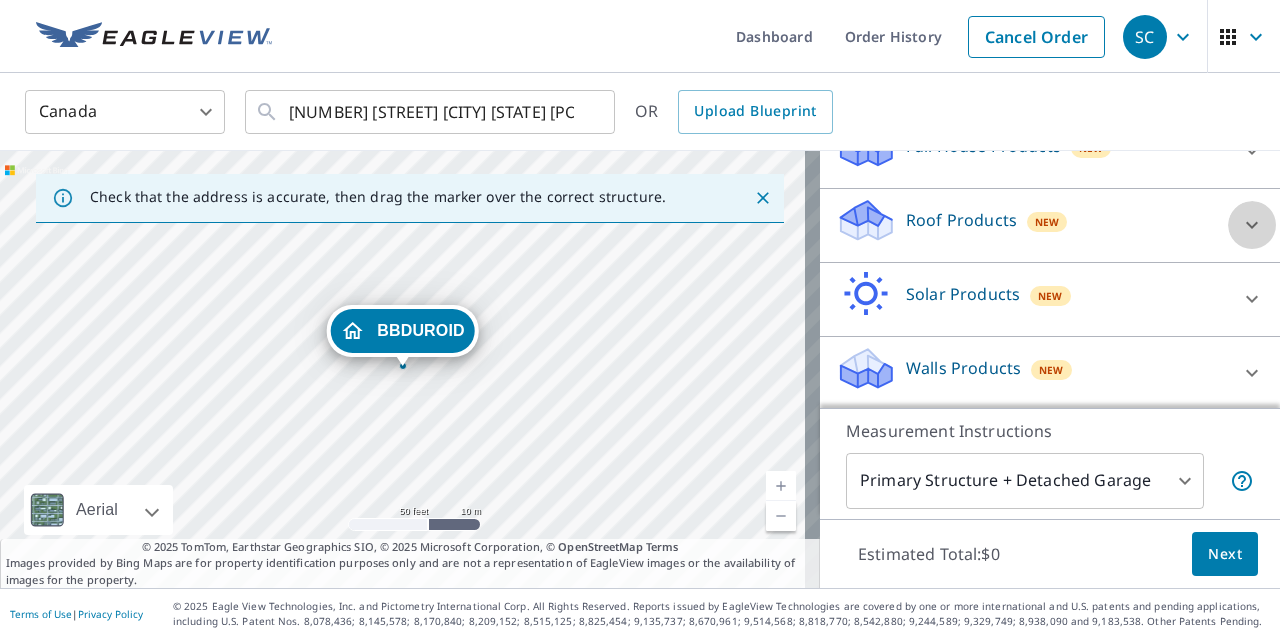 click 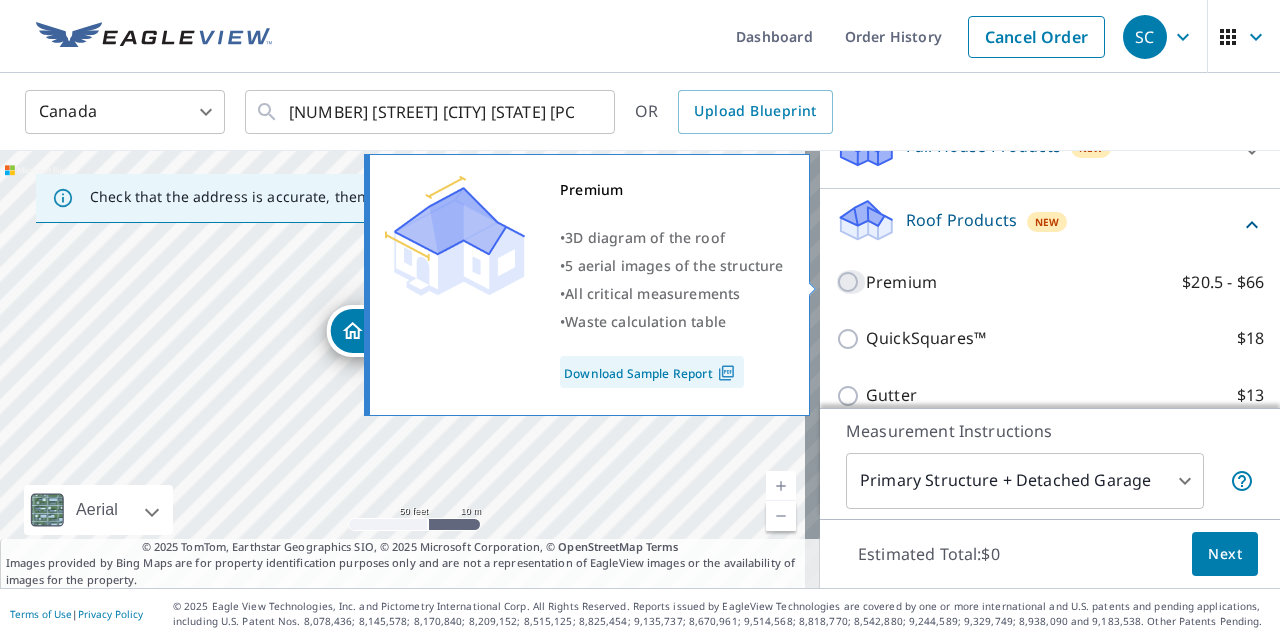 click on "Premium $20.5 - $66" at bounding box center [851, 282] 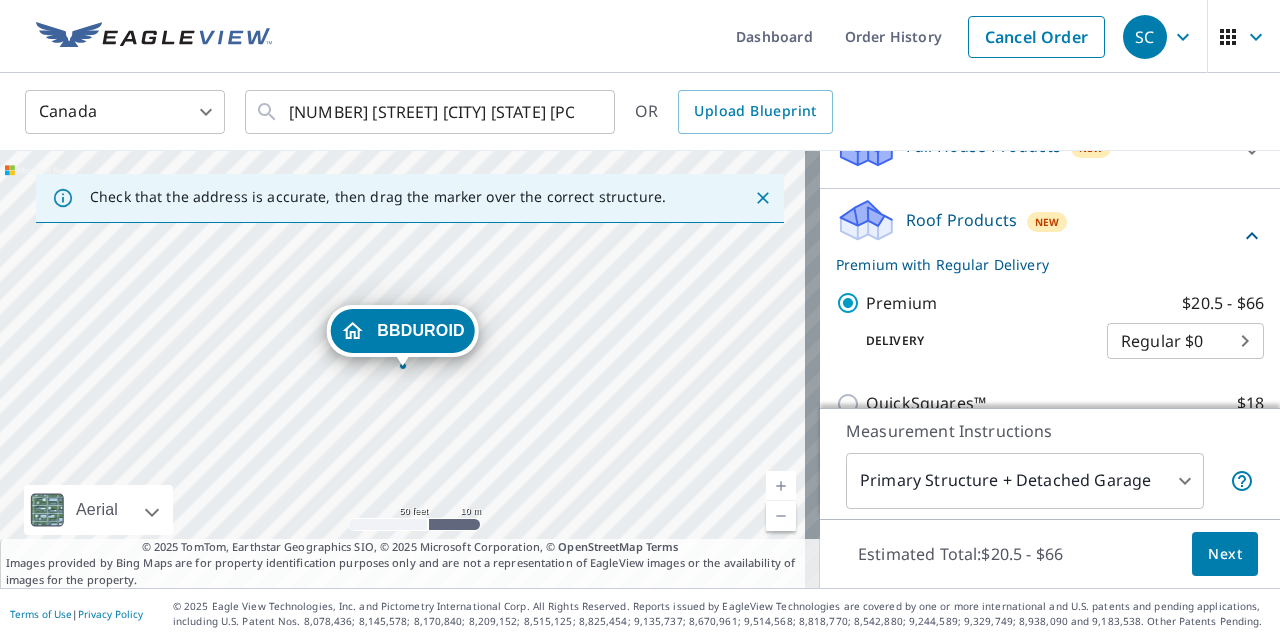 click on "Next" at bounding box center [1225, 554] 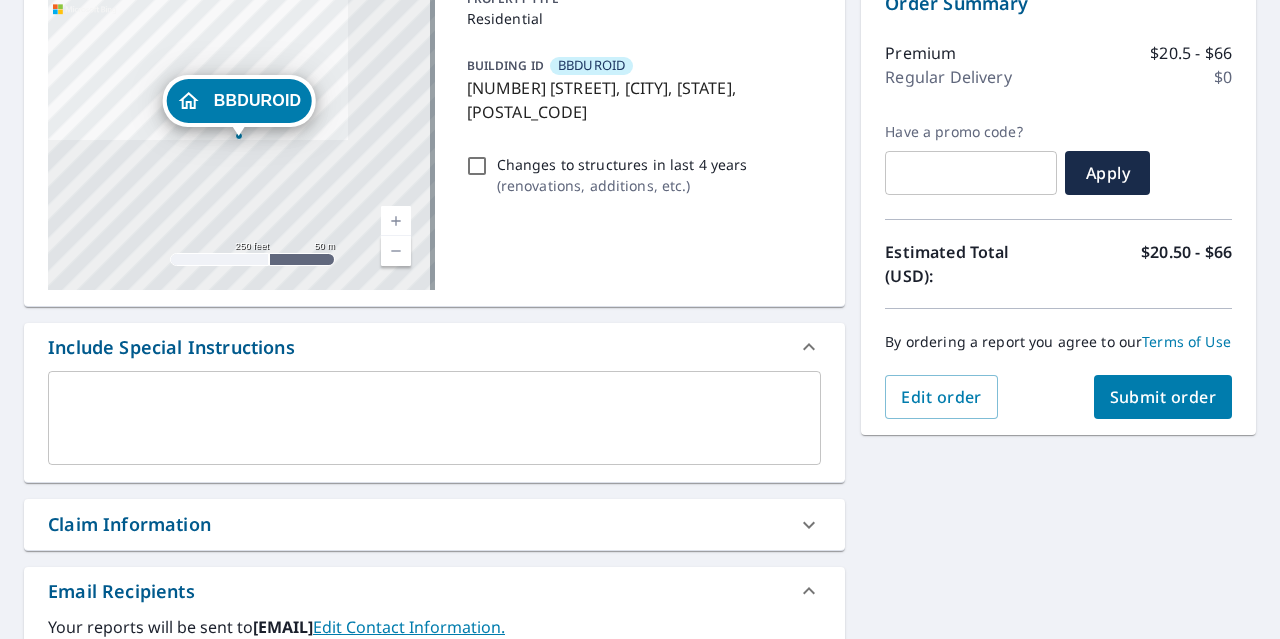 scroll, scrollTop: 400, scrollLeft: 0, axis: vertical 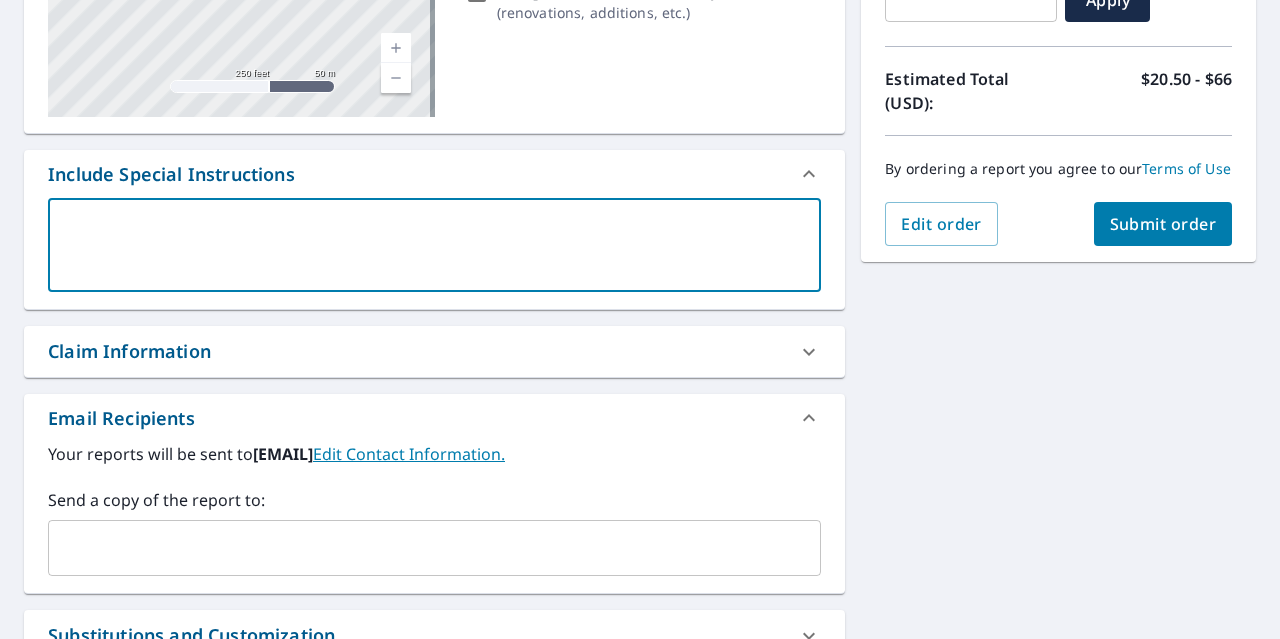 click at bounding box center (434, 245) 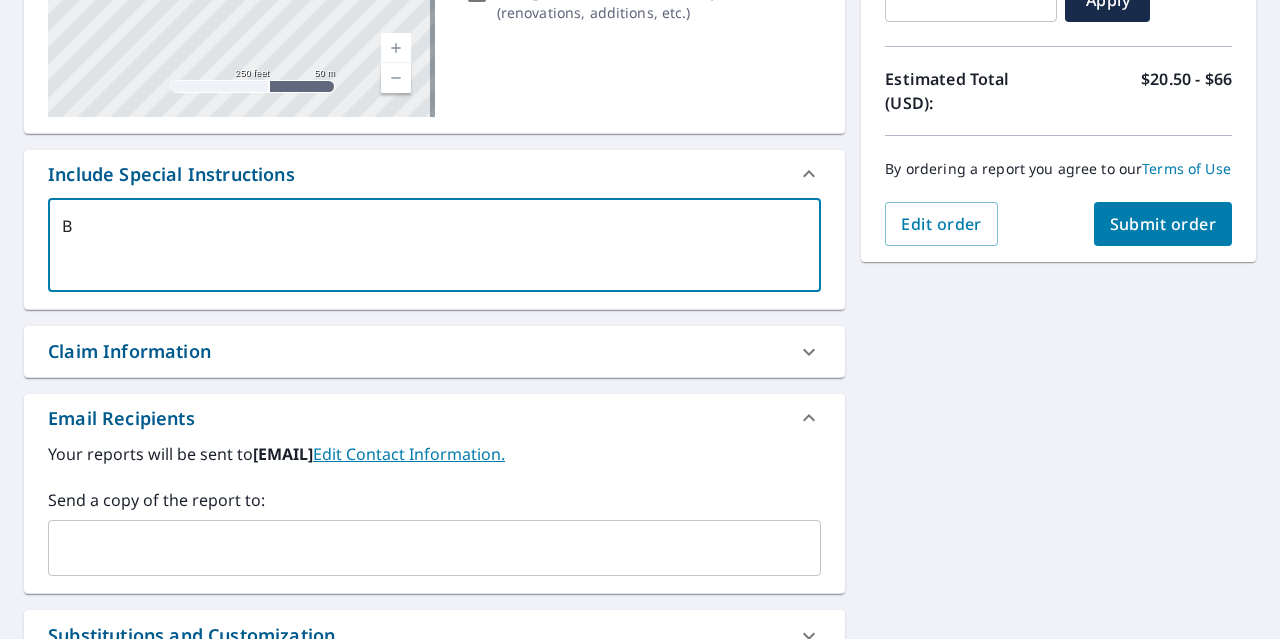 type on "BR" 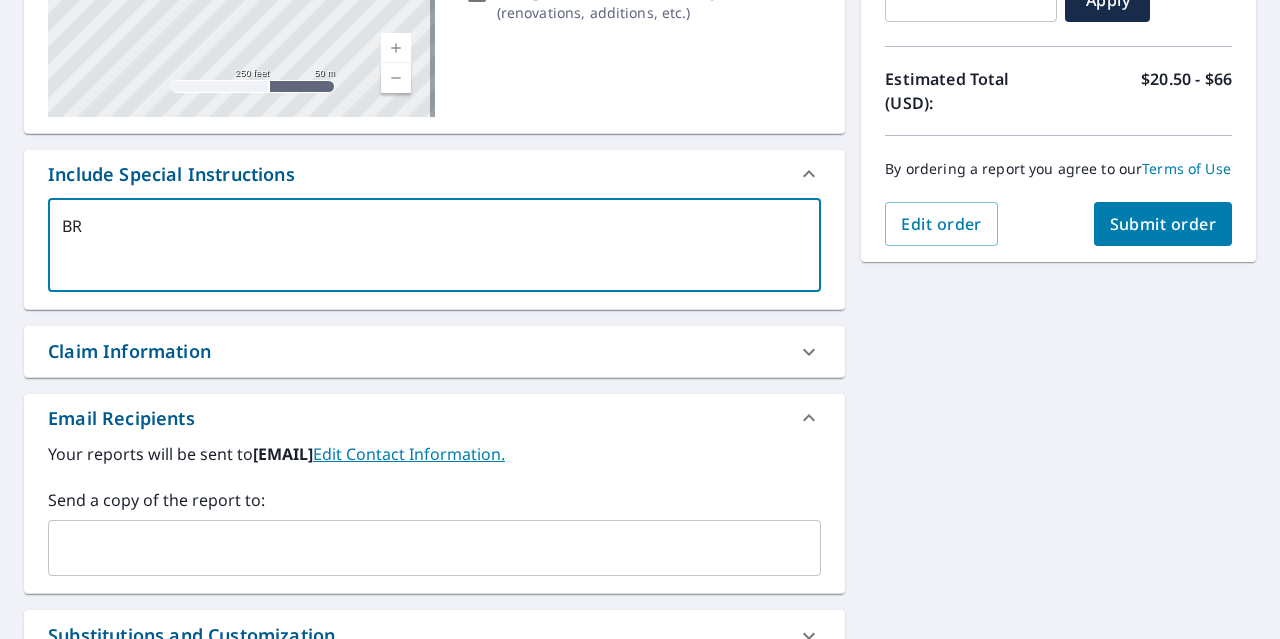 type on "BRA" 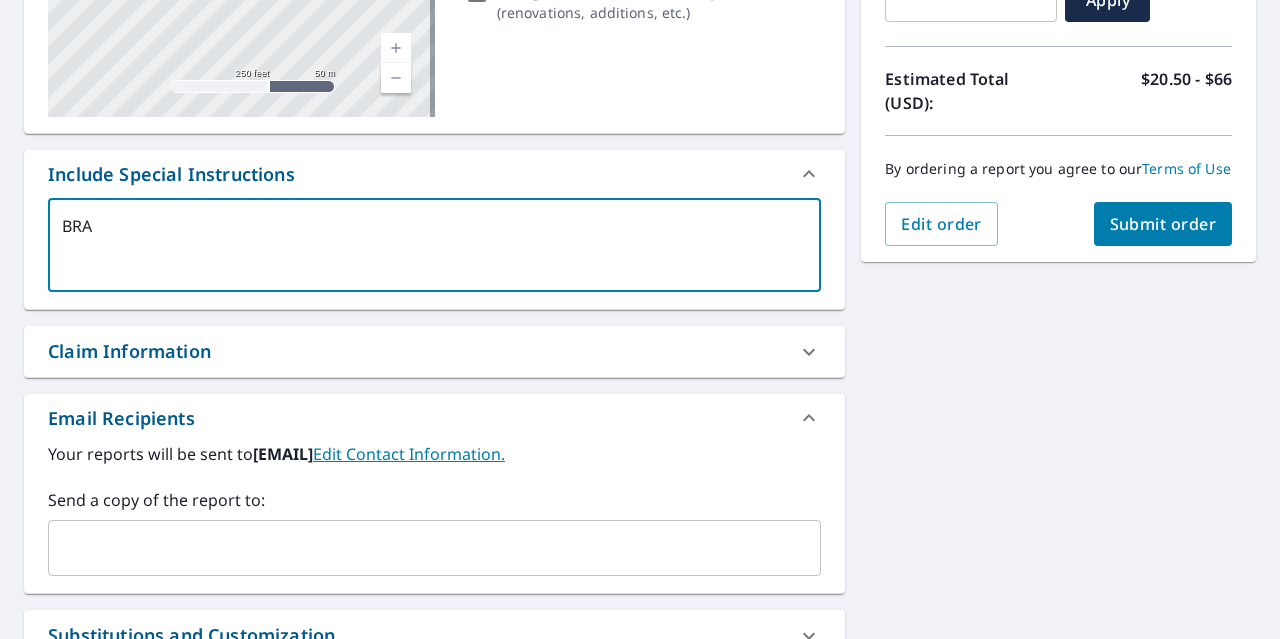 type on "BRAD" 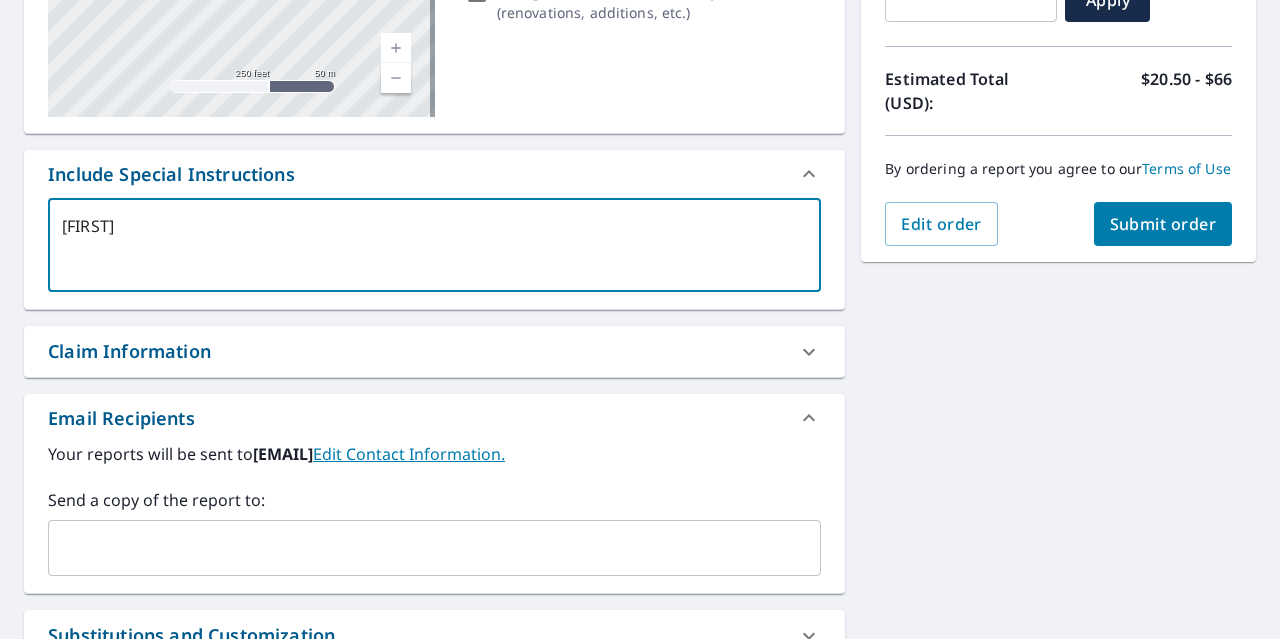 type on "BRAD" 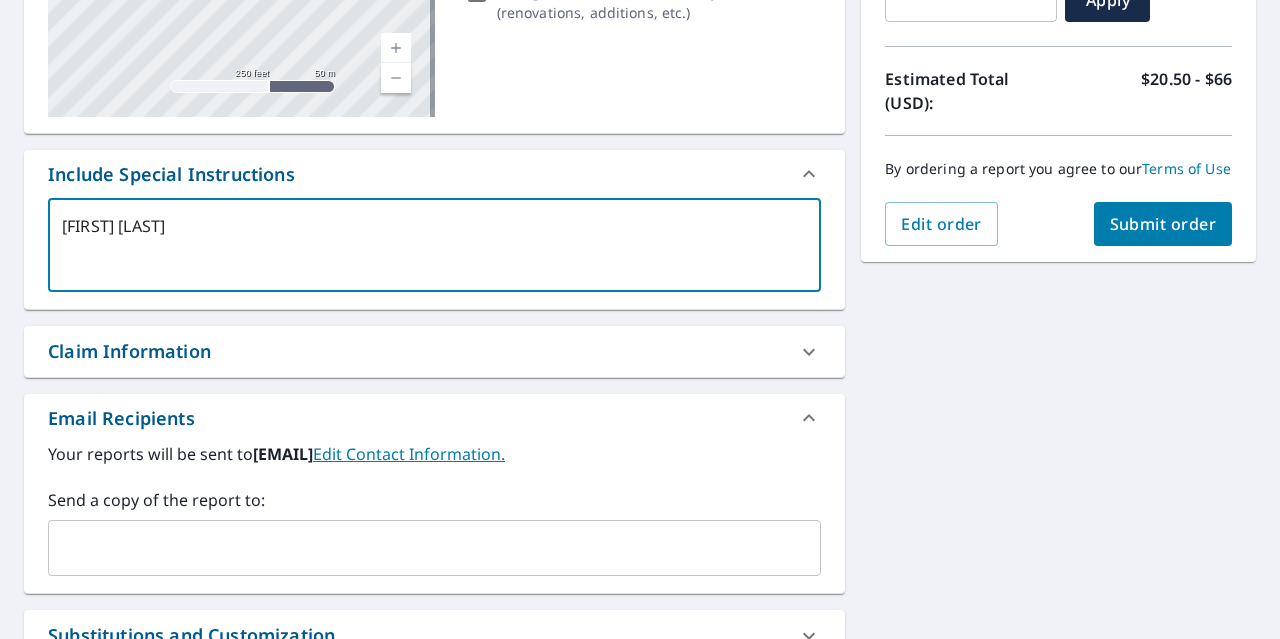 type on "BRAD HE" 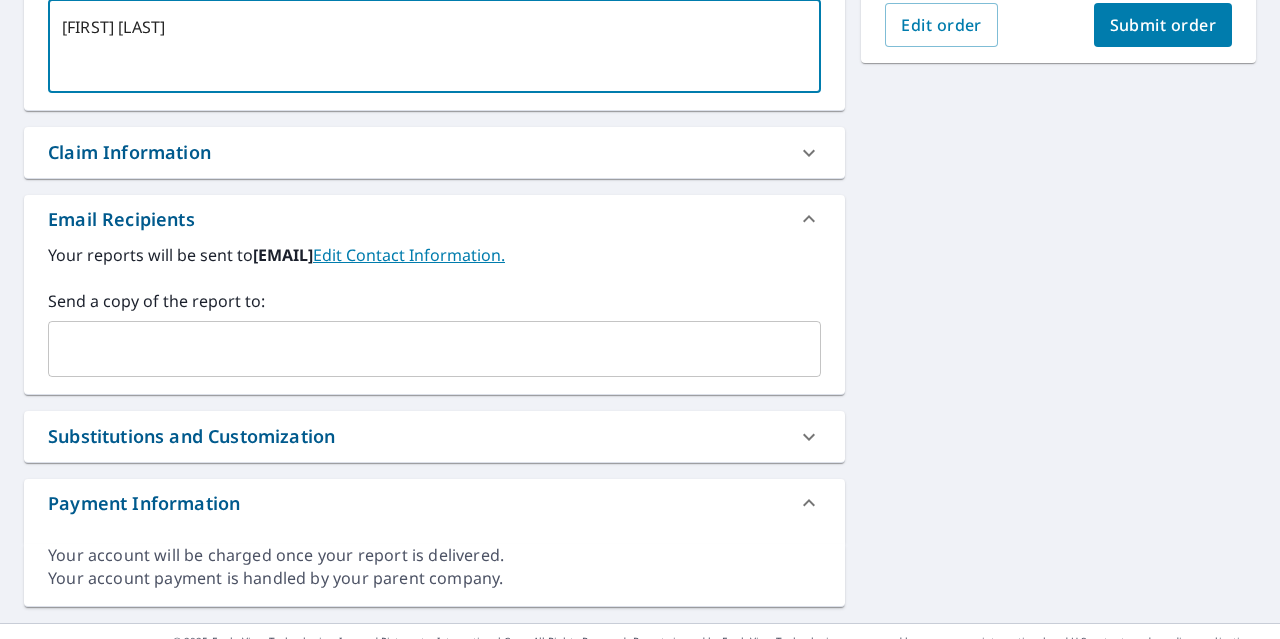 scroll, scrollTop: 600, scrollLeft: 0, axis: vertical 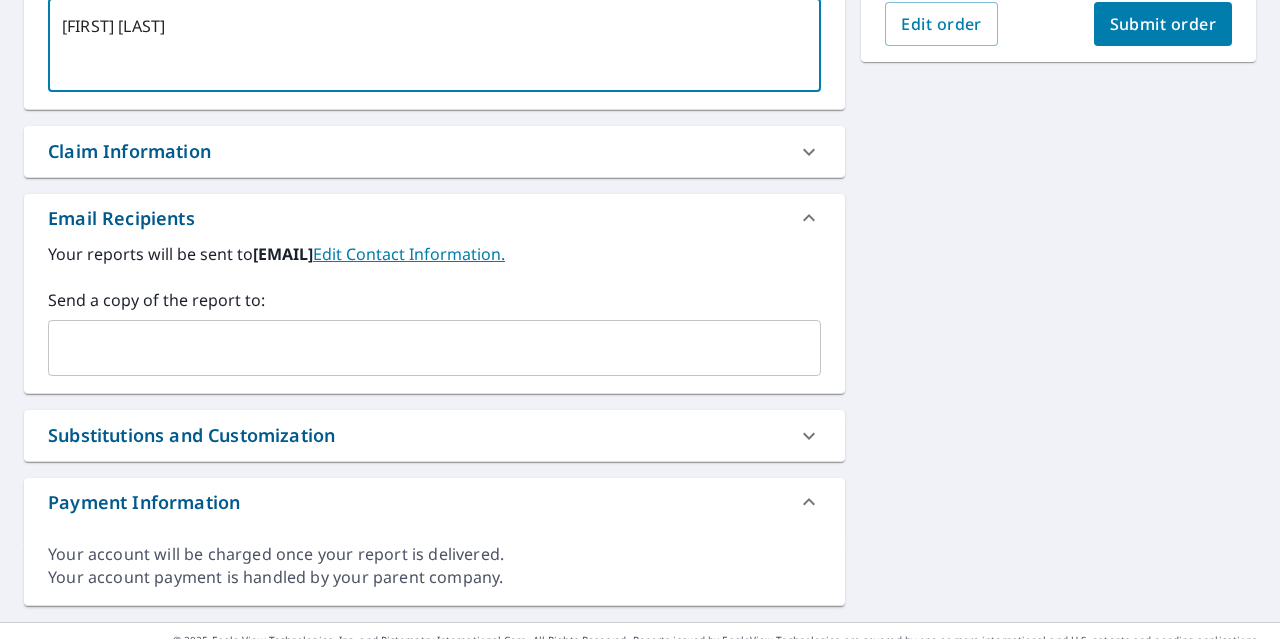 type on "BRAD HEATH" 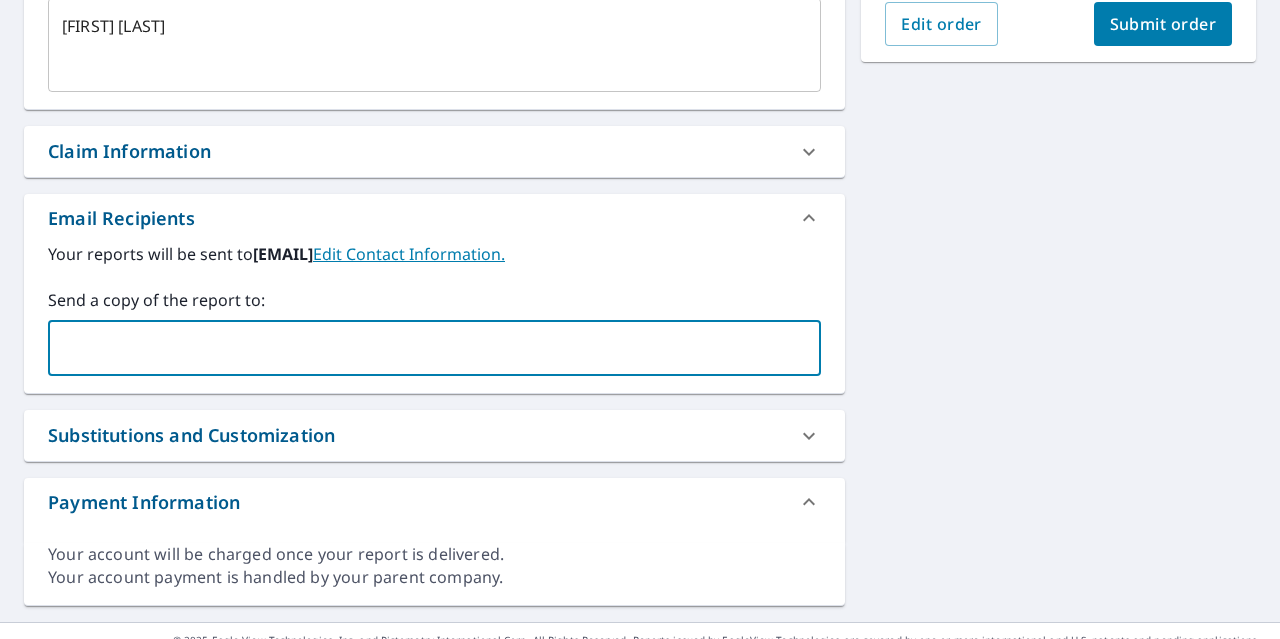 type on "dylan.schultz@abcsupply.com" 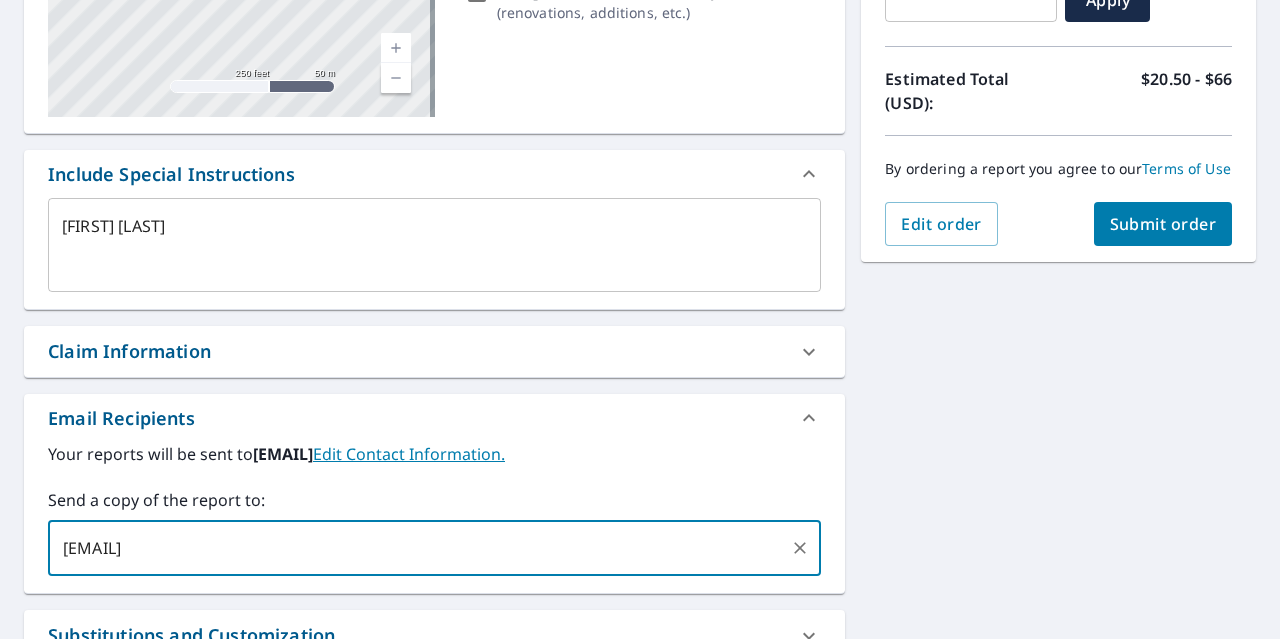 scroll, scrollTop: 100, scrollLeft: 0, axis: vertical 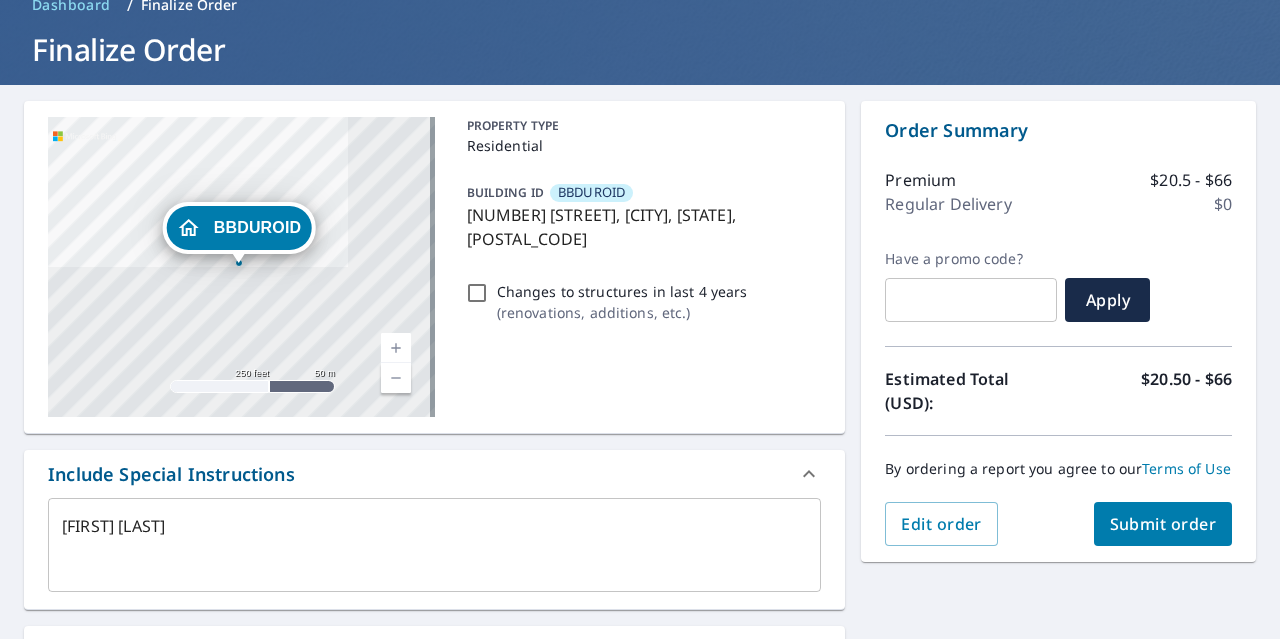 type on "x" 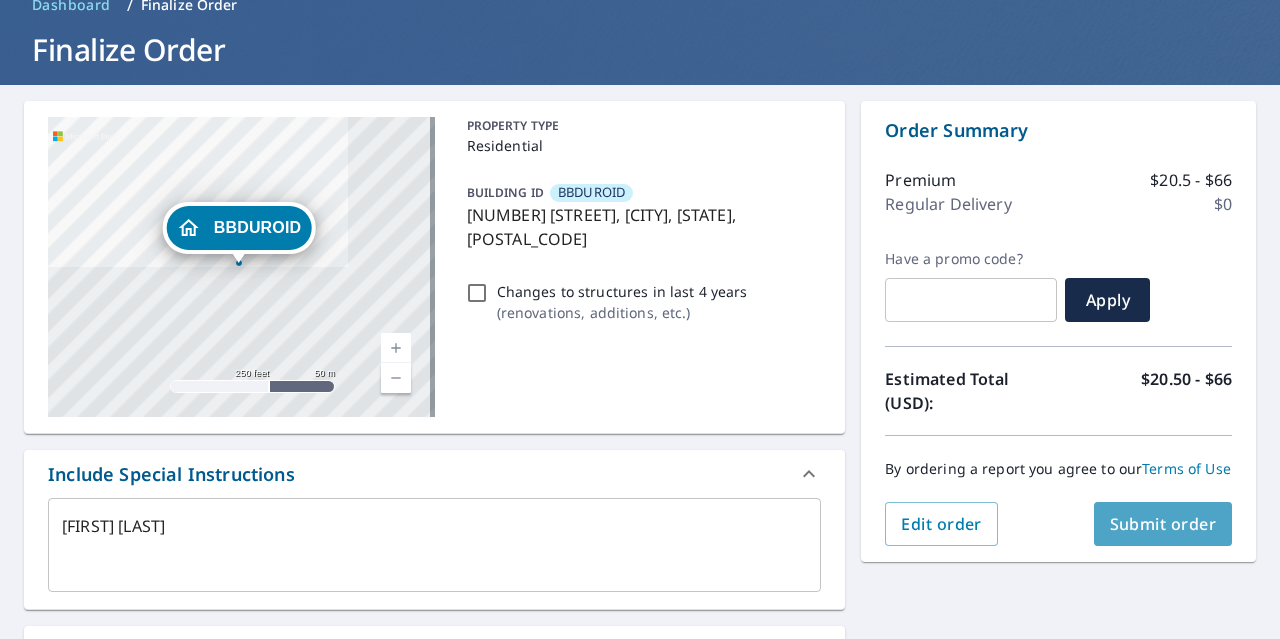 click on "Submit order" at bounding box center [1163, 524] 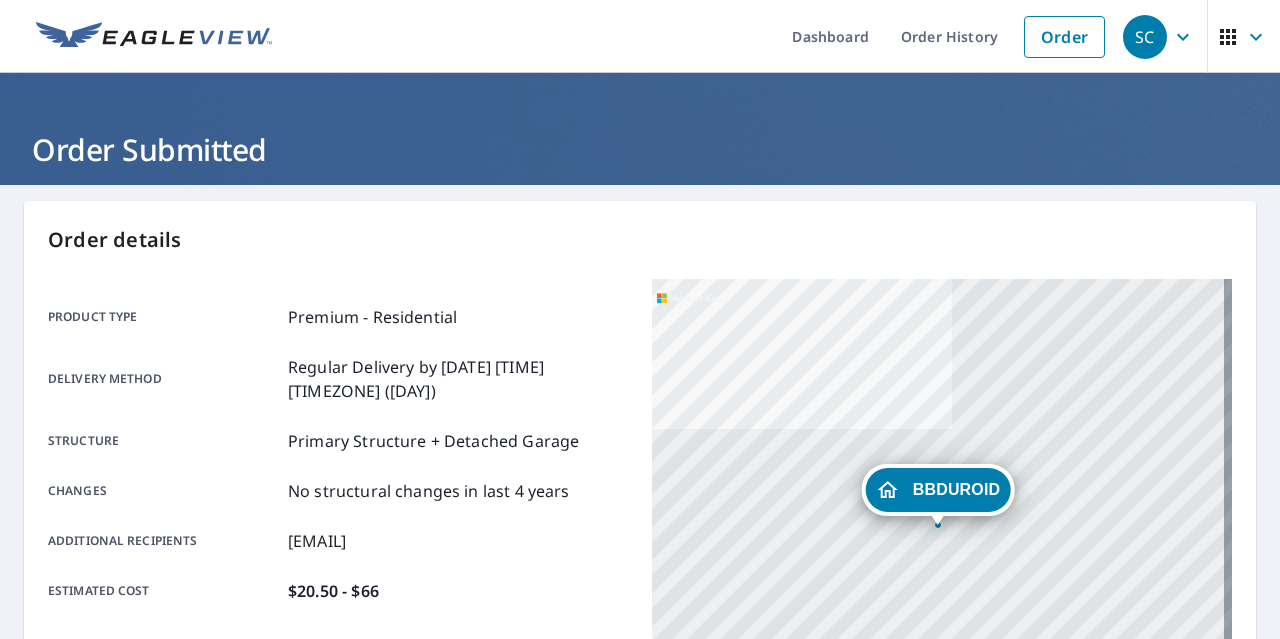 scroll, scrollTop: 536, scrollLeft: 0, axis: vertical 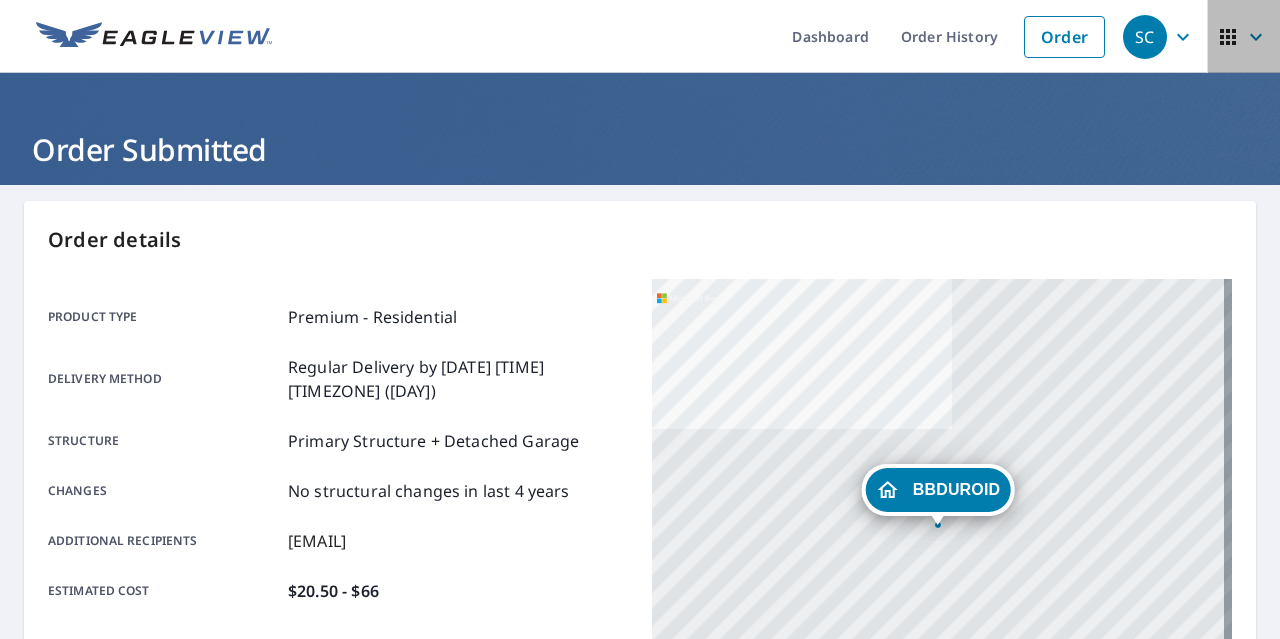 click 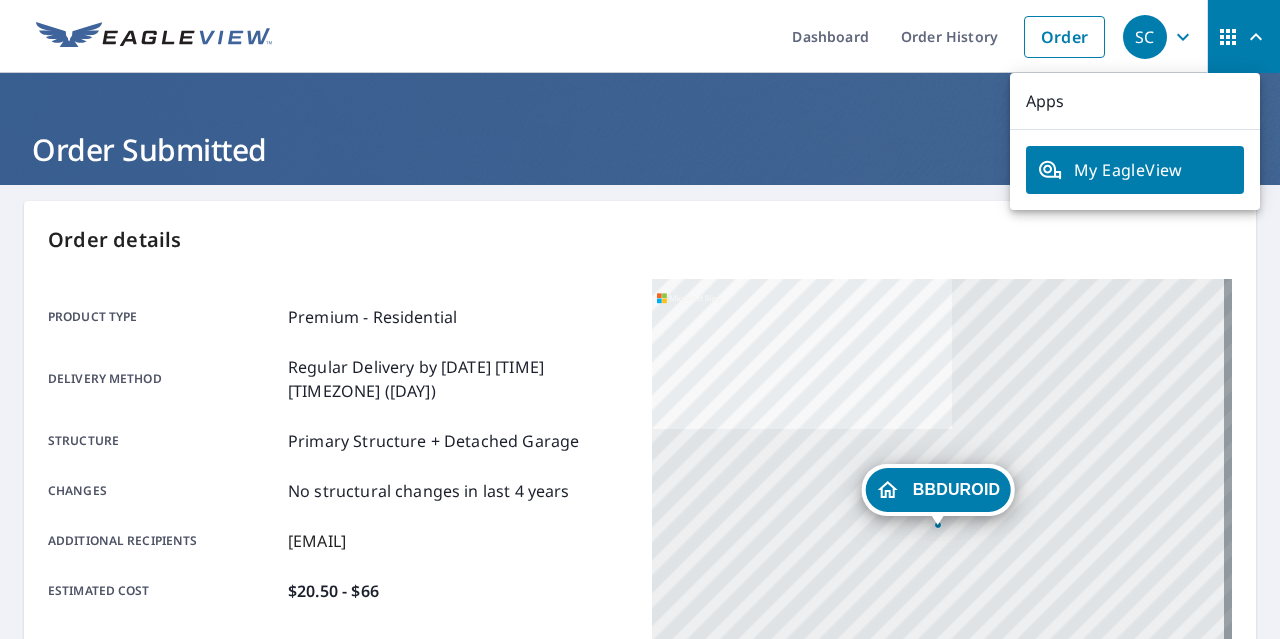 click on "My EagleView" at bounding box center (1135, 170) 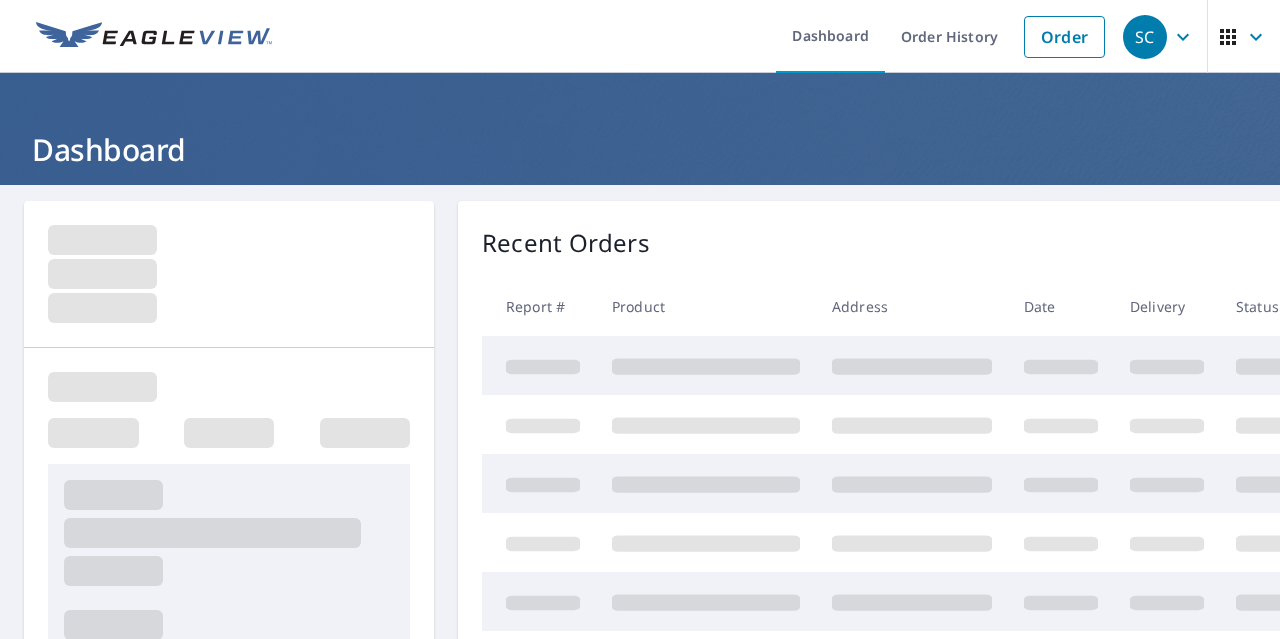 scroll, scrollTop: 0, scrollLeft: 0, axis: both 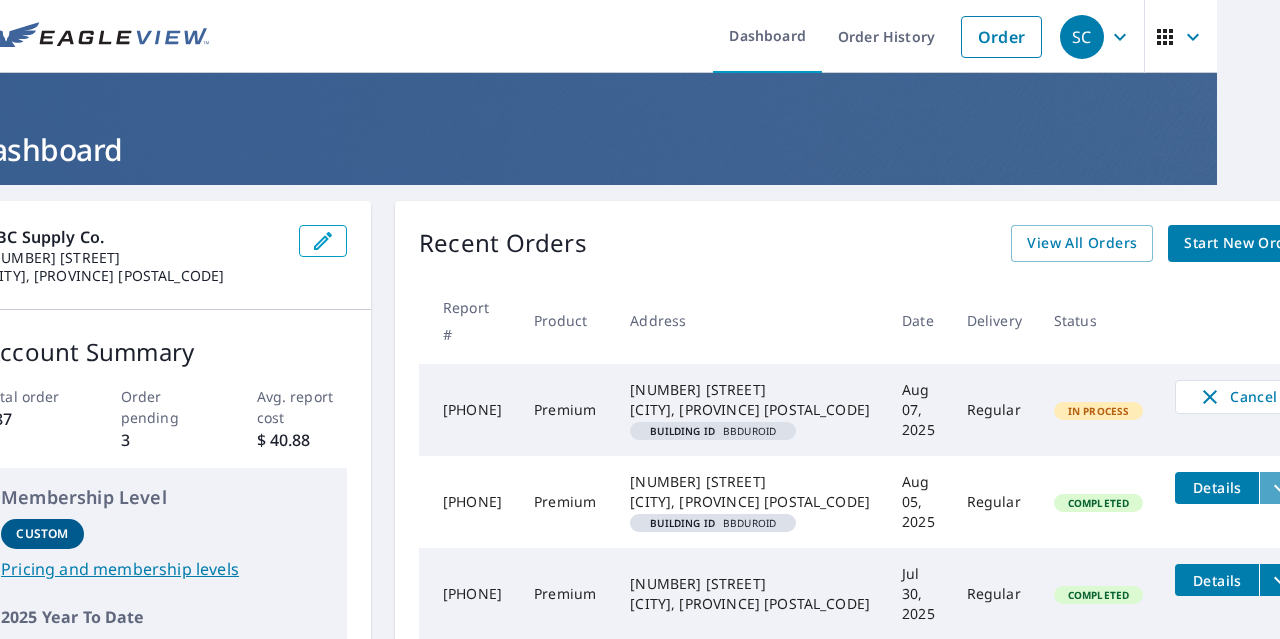 click 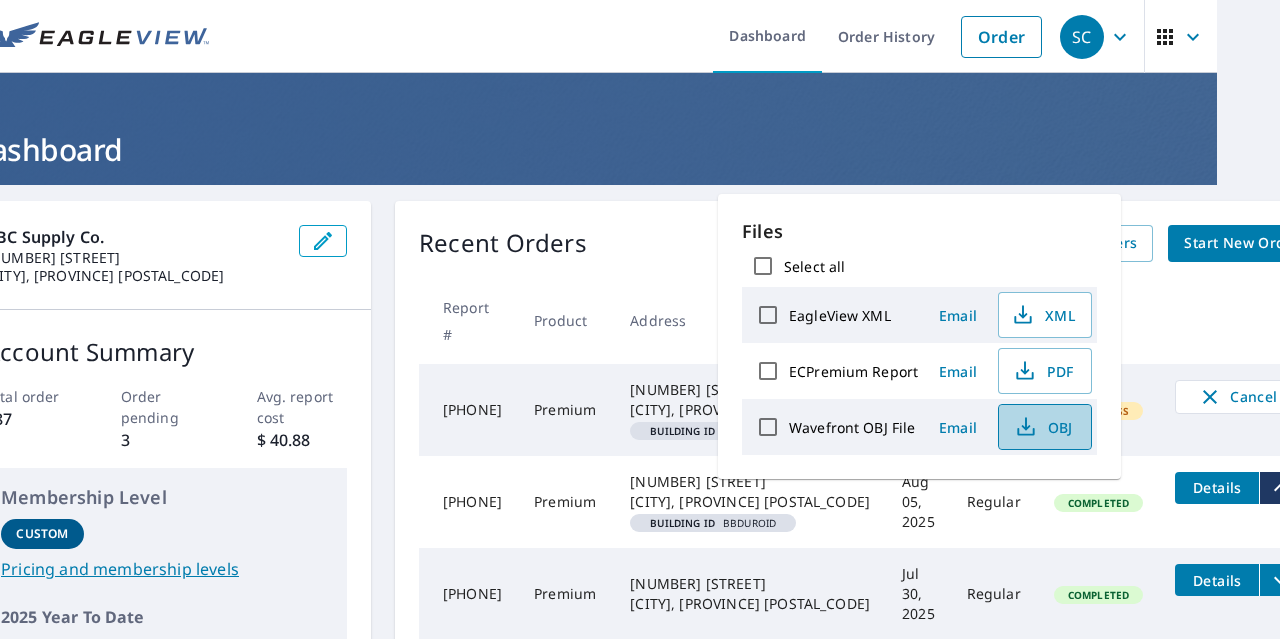 click on "OBJ" at bounding box center [1043, 427] 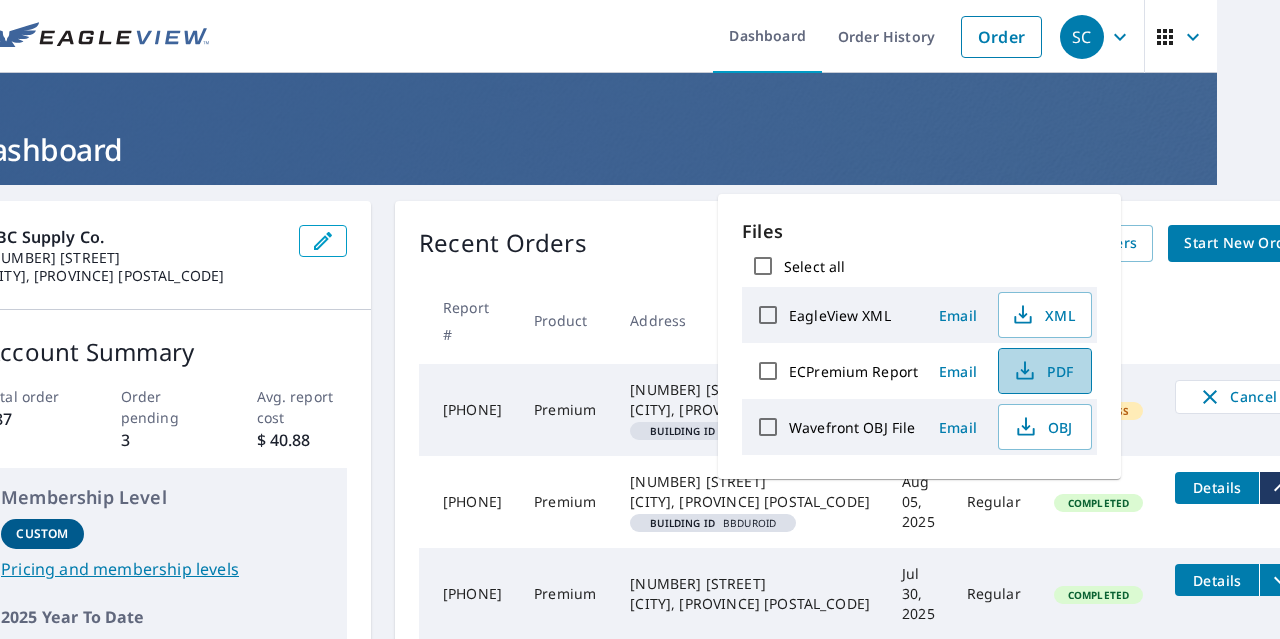 click 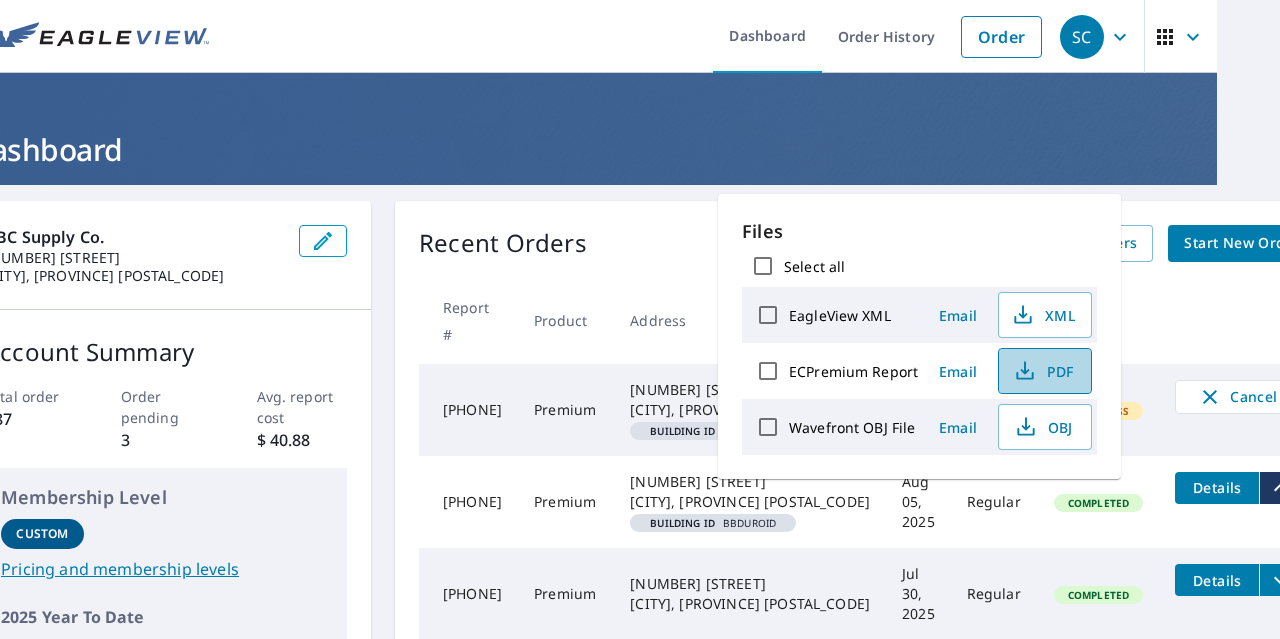 click on "PDF" at bounding box center [1043, 371] 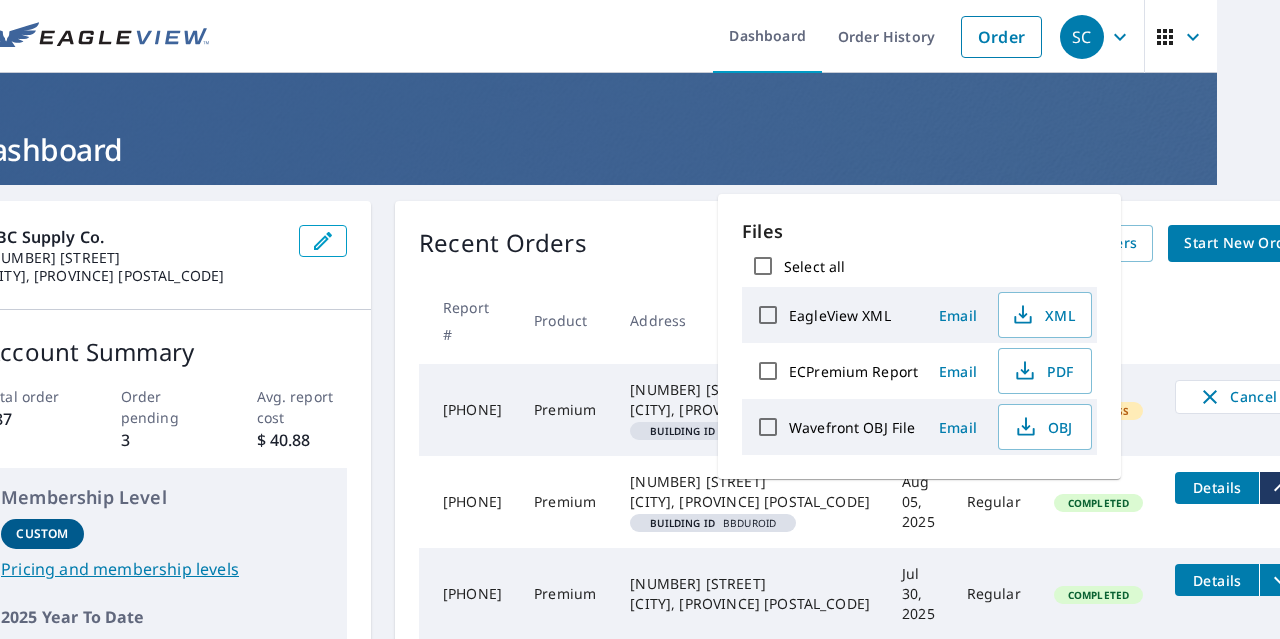 click 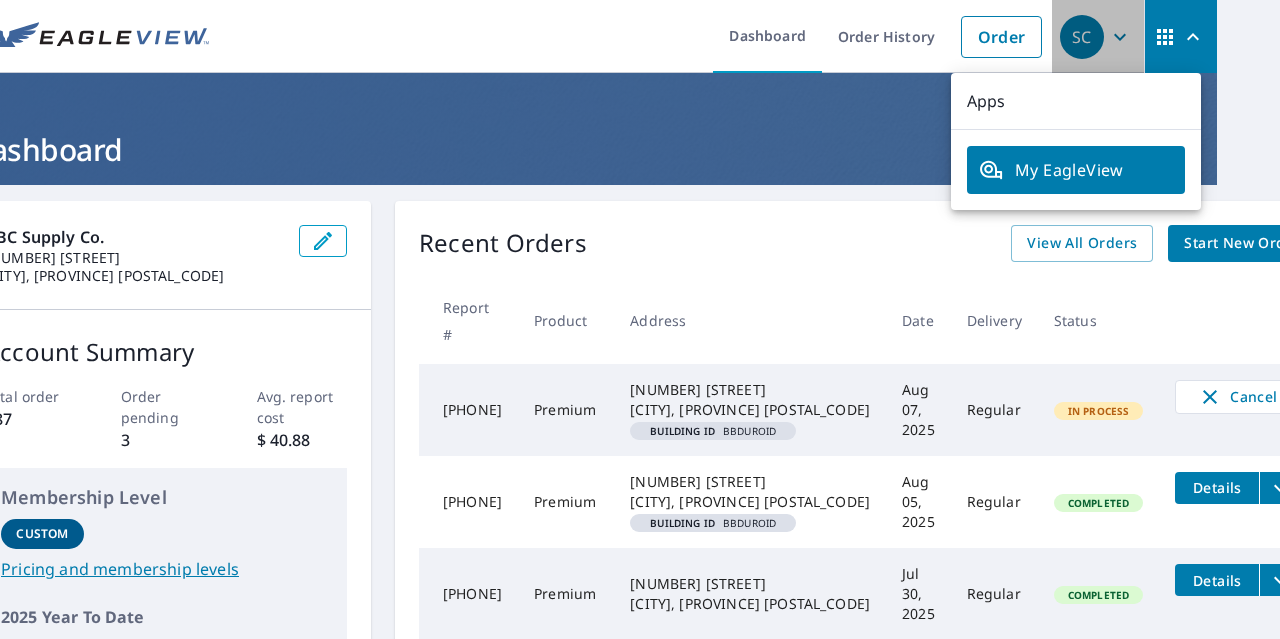 click 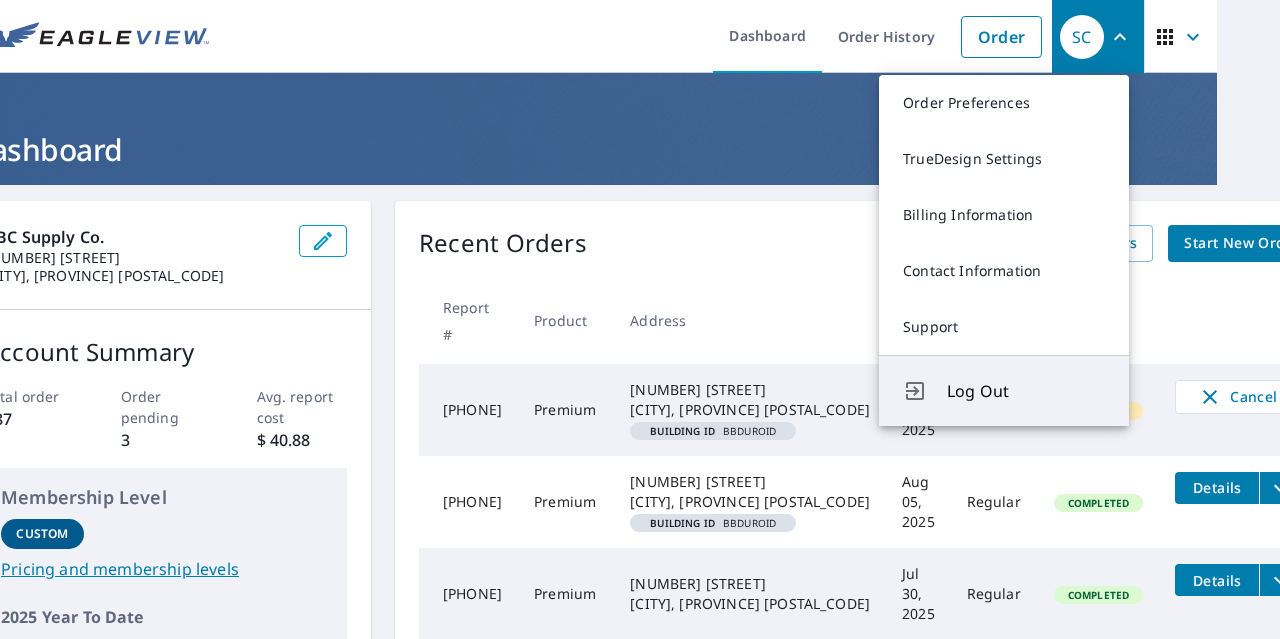 click on "Log Out" at bounding box center (1026, 391) 